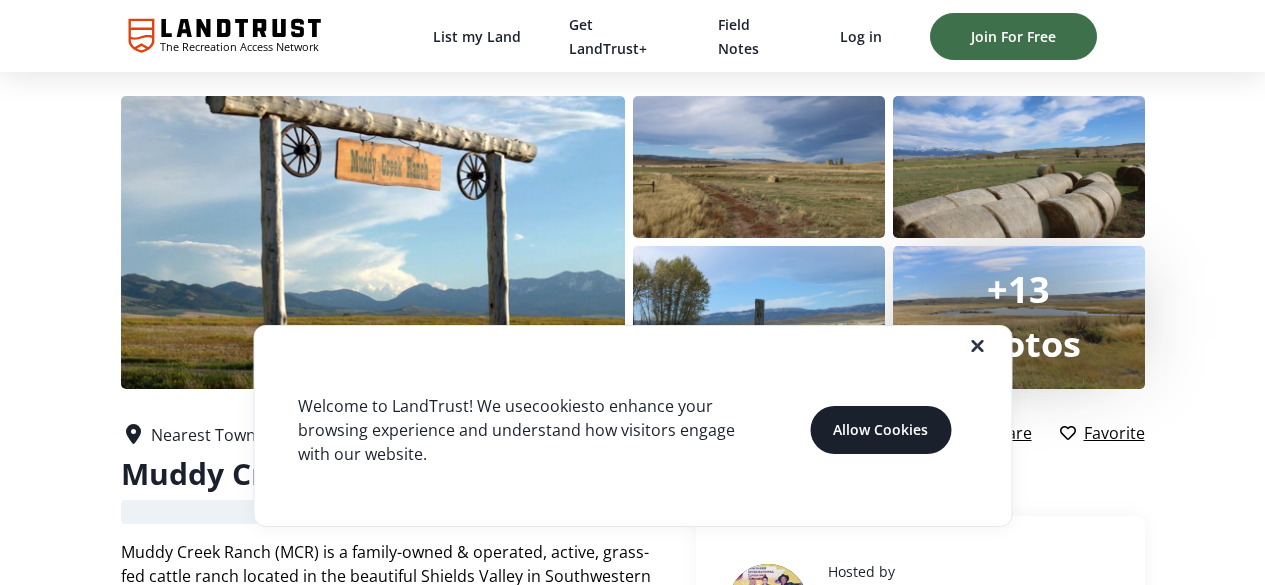 scroll, scrollTop: 0, scrollLeft: 0, axis: both 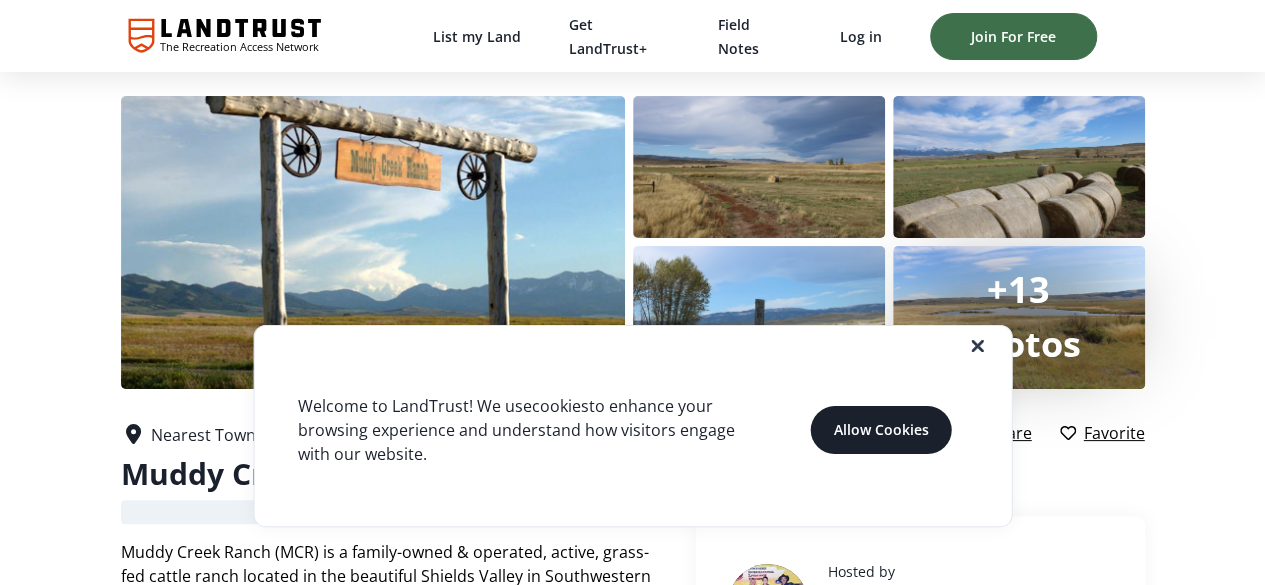 click on "Allow Cookies" at bounding box center (880, 429) 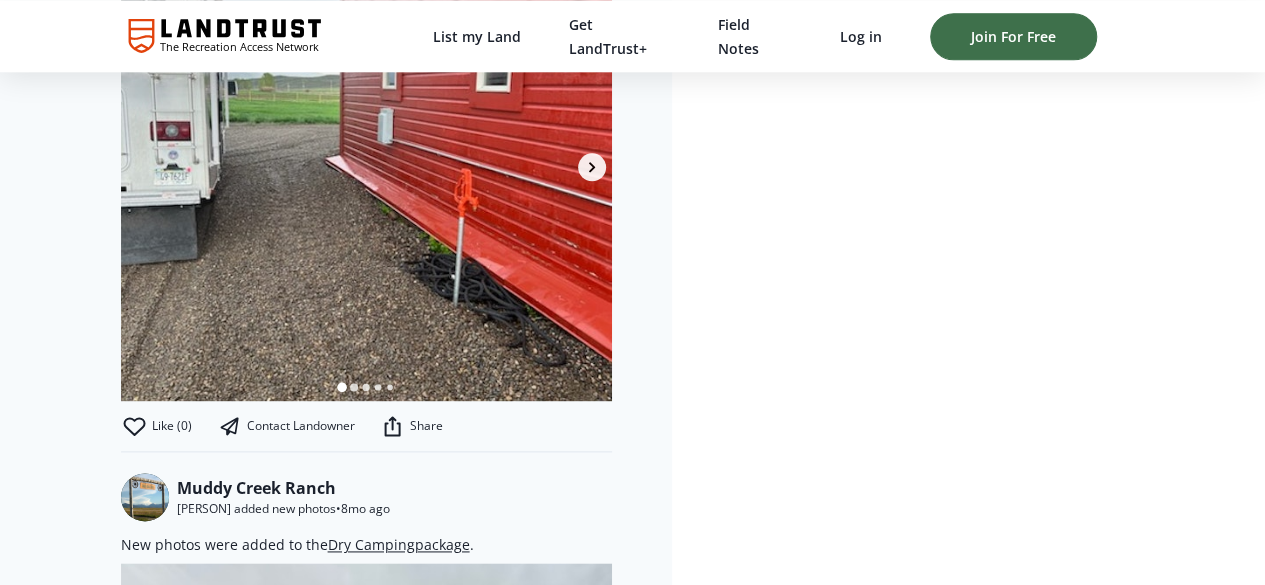 scroll, scrollTop: 1100, scrollLeft: 0, axis: vertical 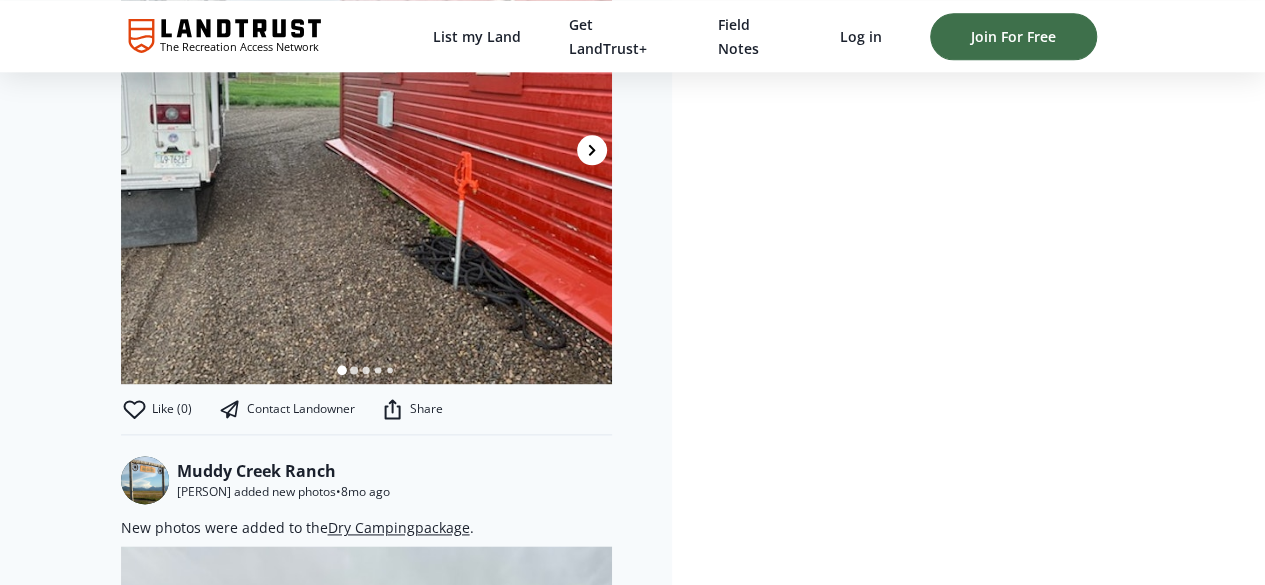 click 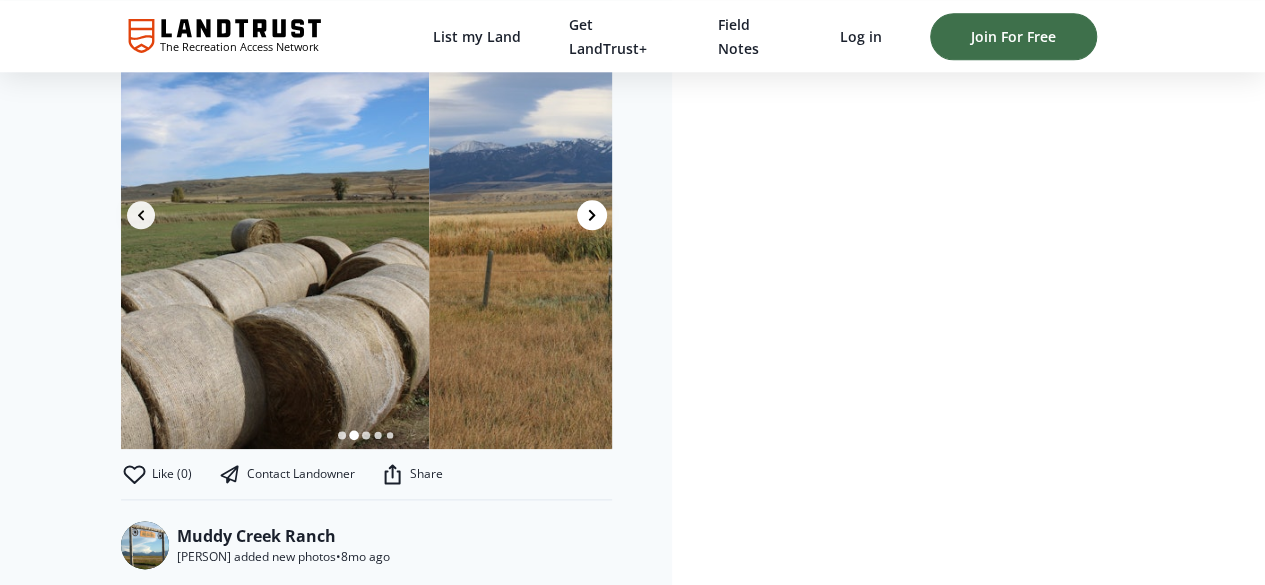 click 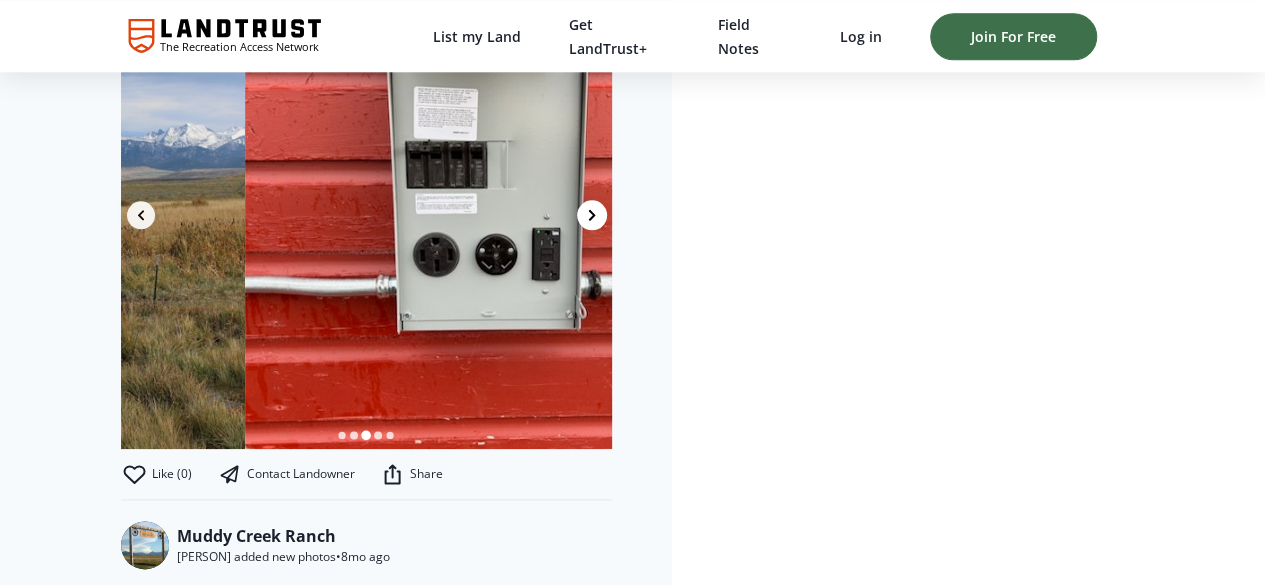 click 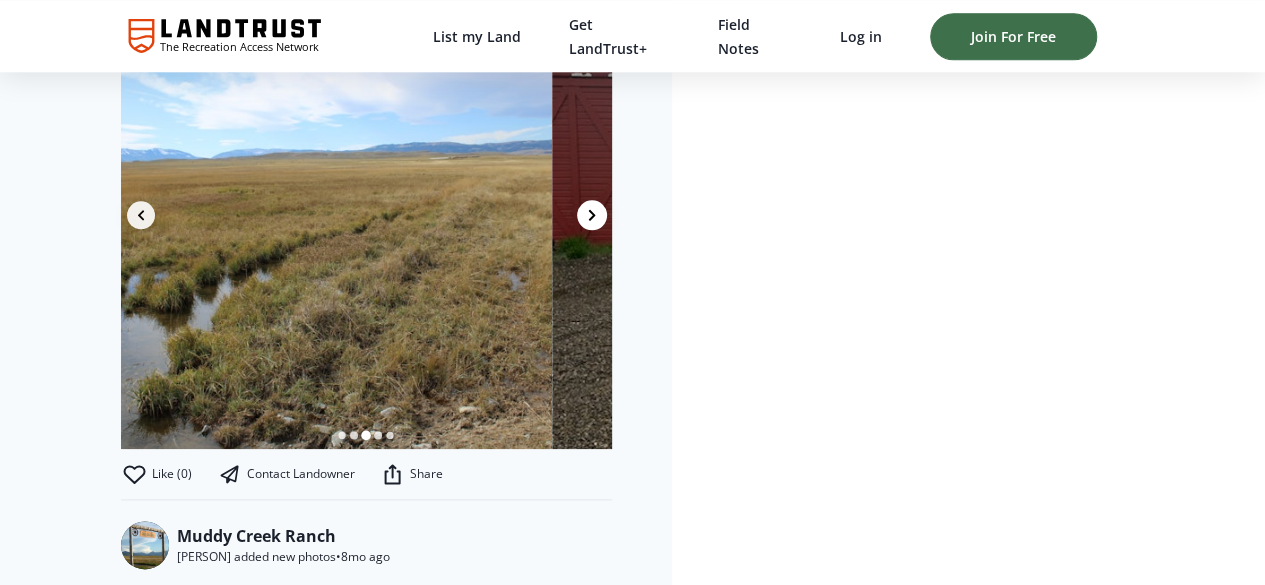 click 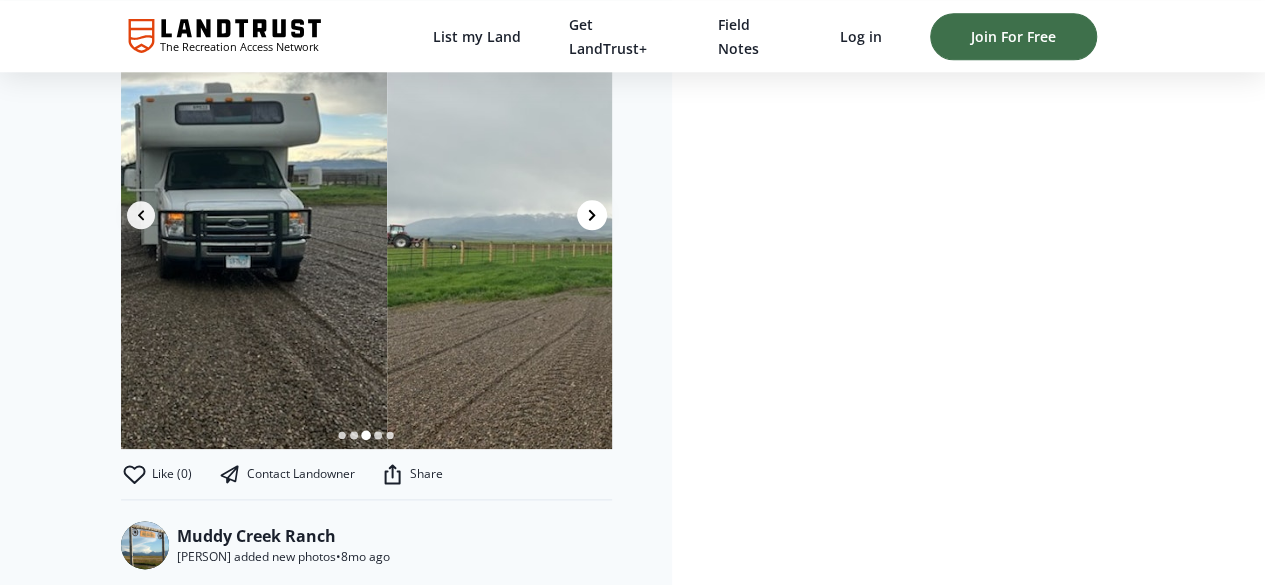 scroll, scrollTop: 0, scrollLeft: 2699, axis: horizontal 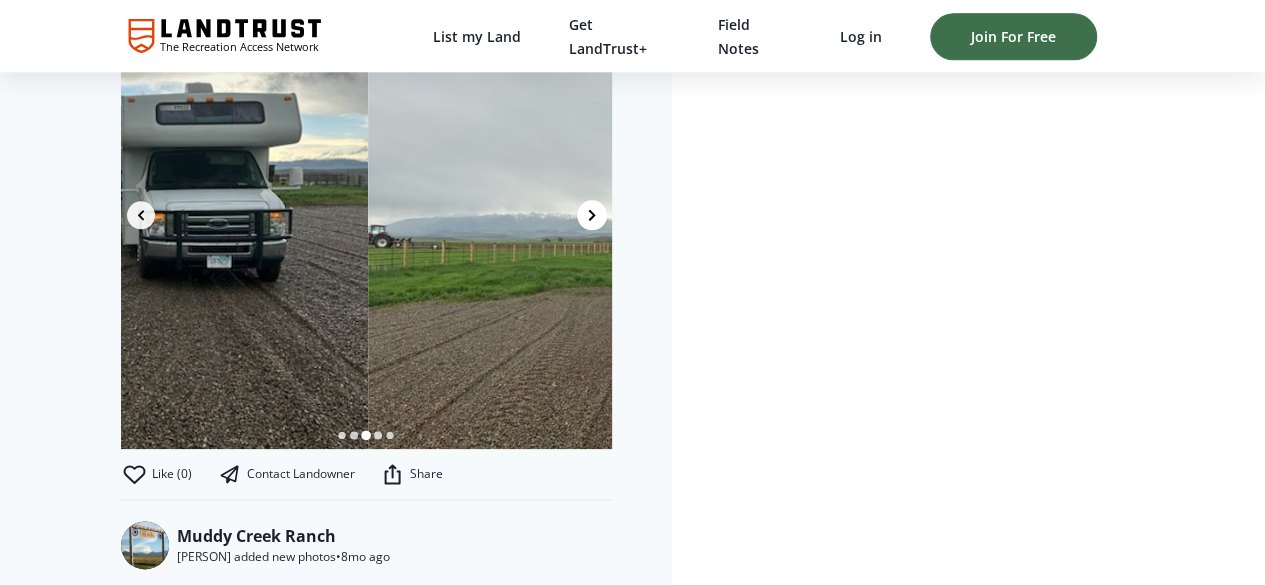 click 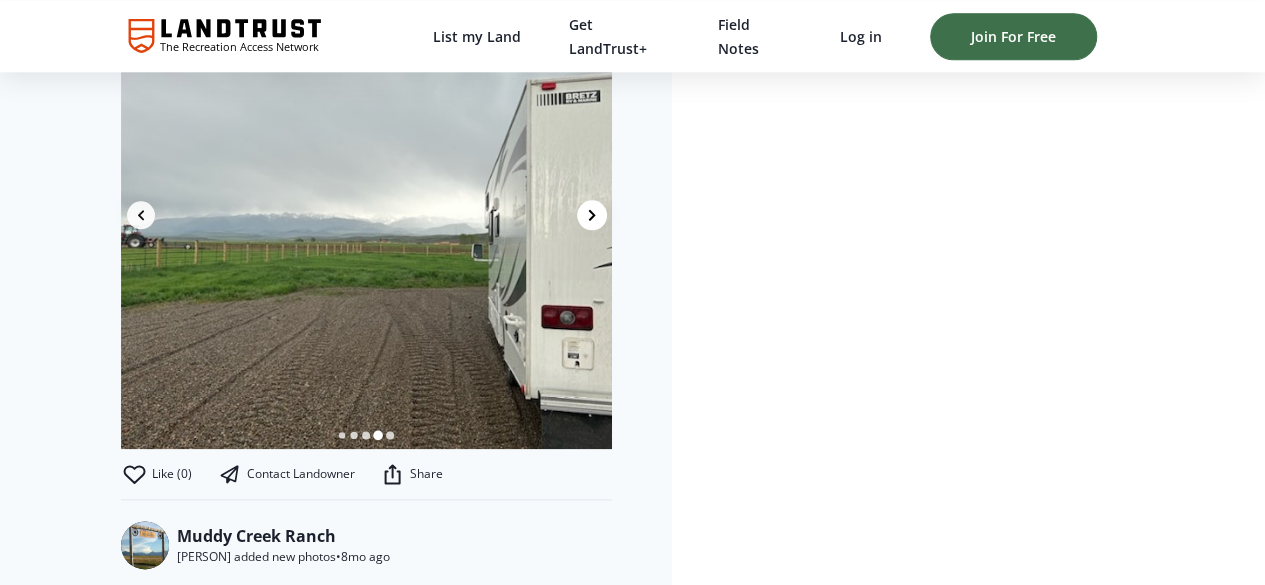 click 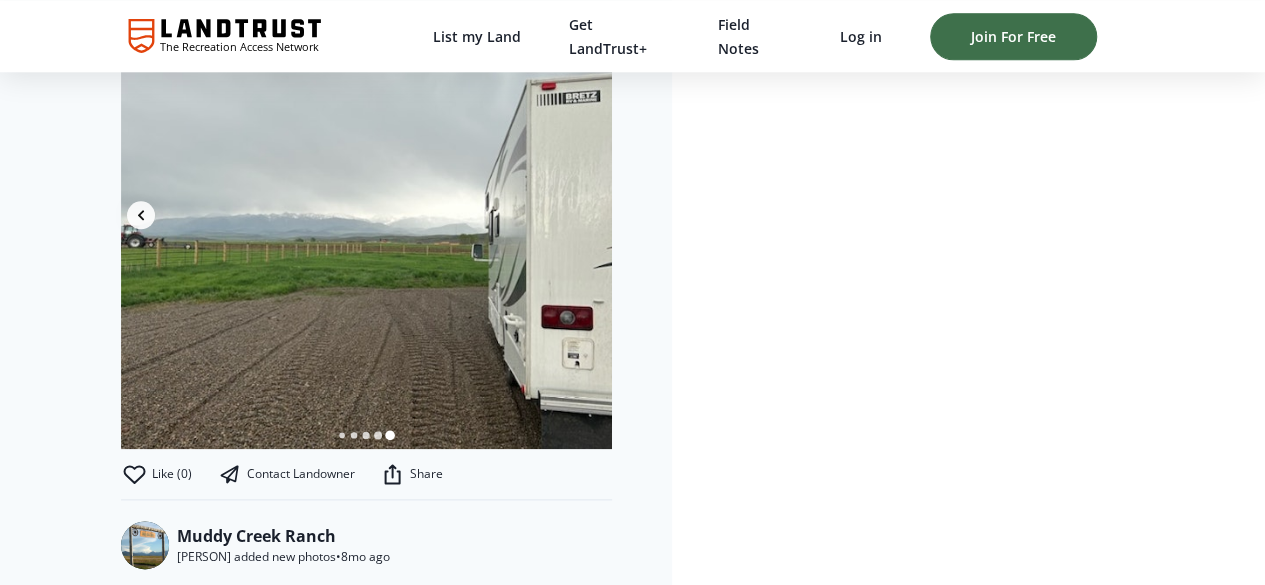 scroll, scrollTop: 0, scrollLeft: 4048, axis: horizontal 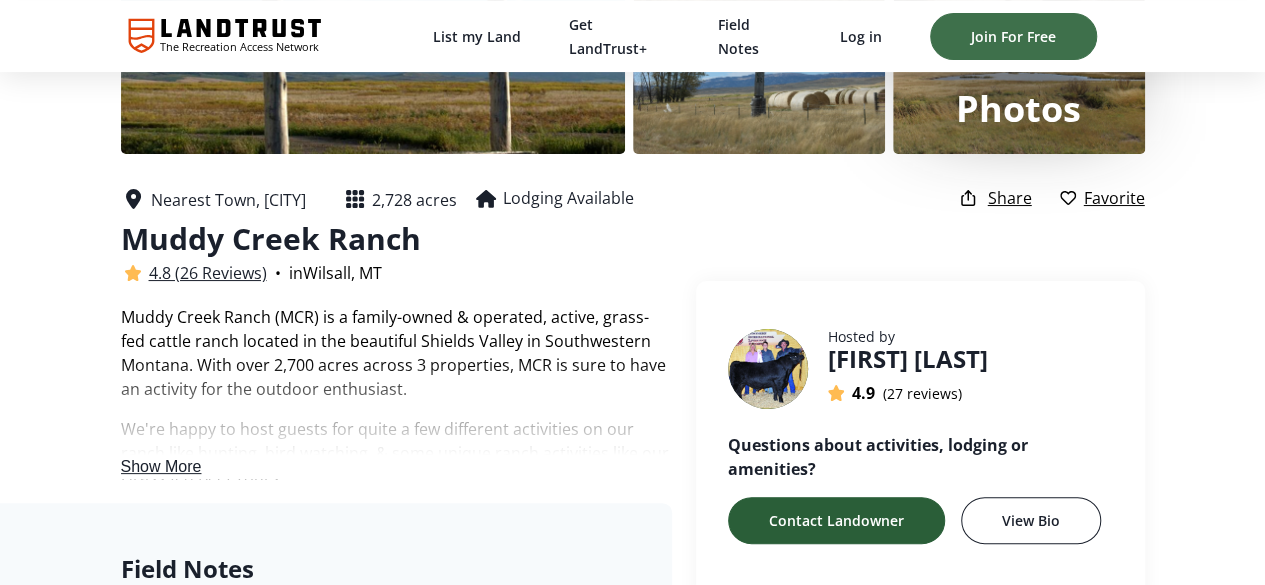 click on "Contact Landowner" at bounding box center (836, 520) 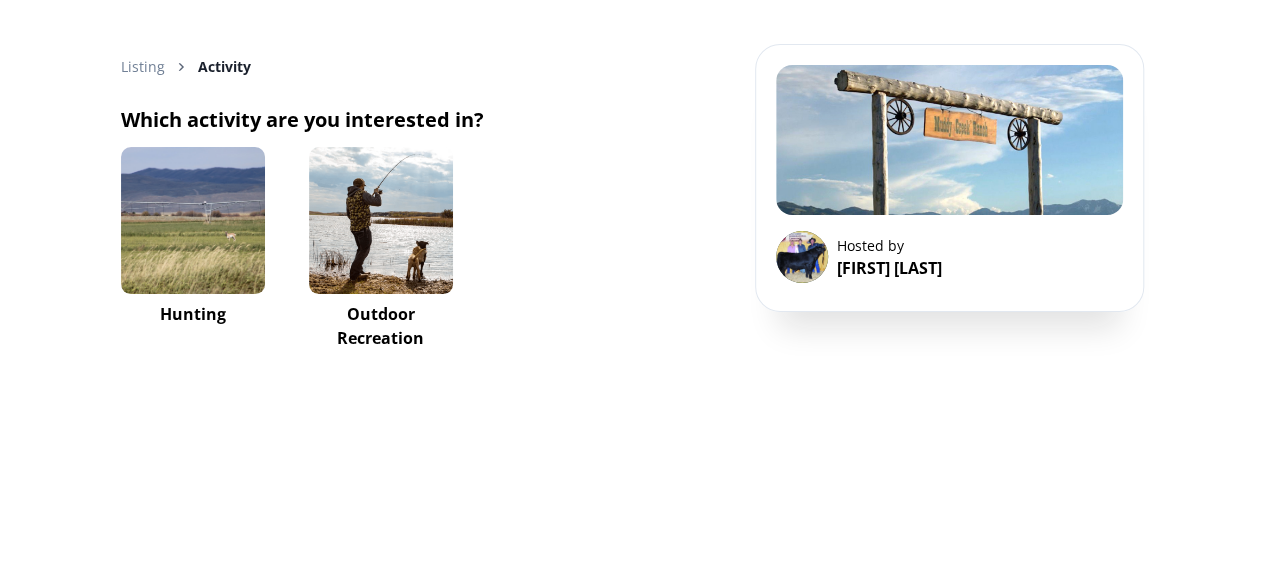 scroll, scrollTop: 0, scrollLeft: 0, axis: both 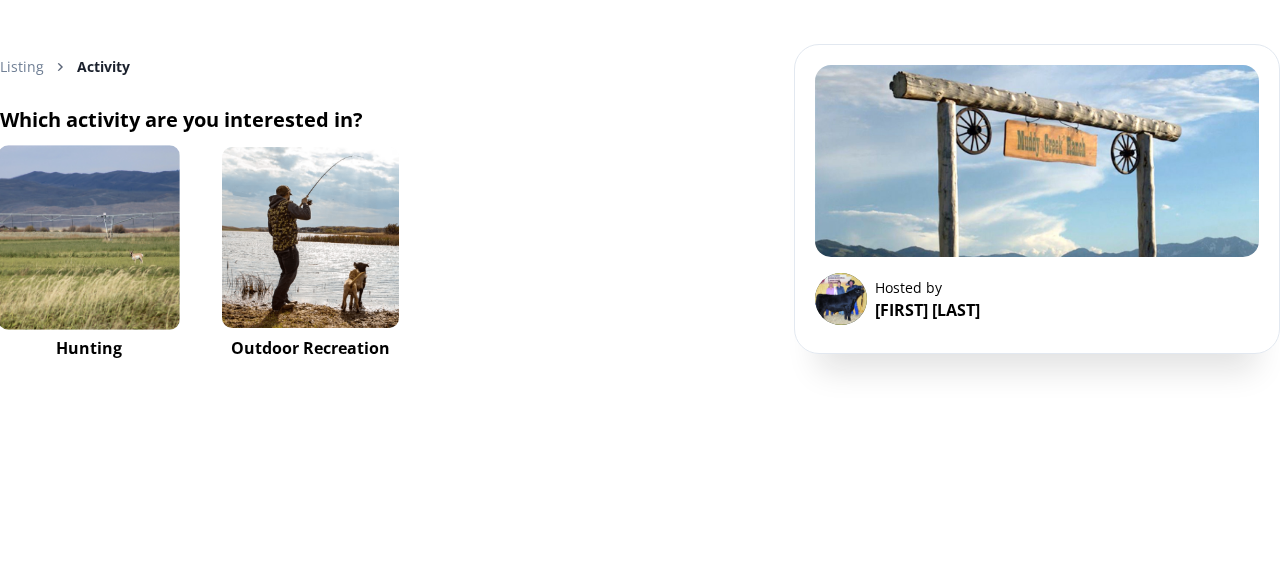 click at bounding box center (88, 237) 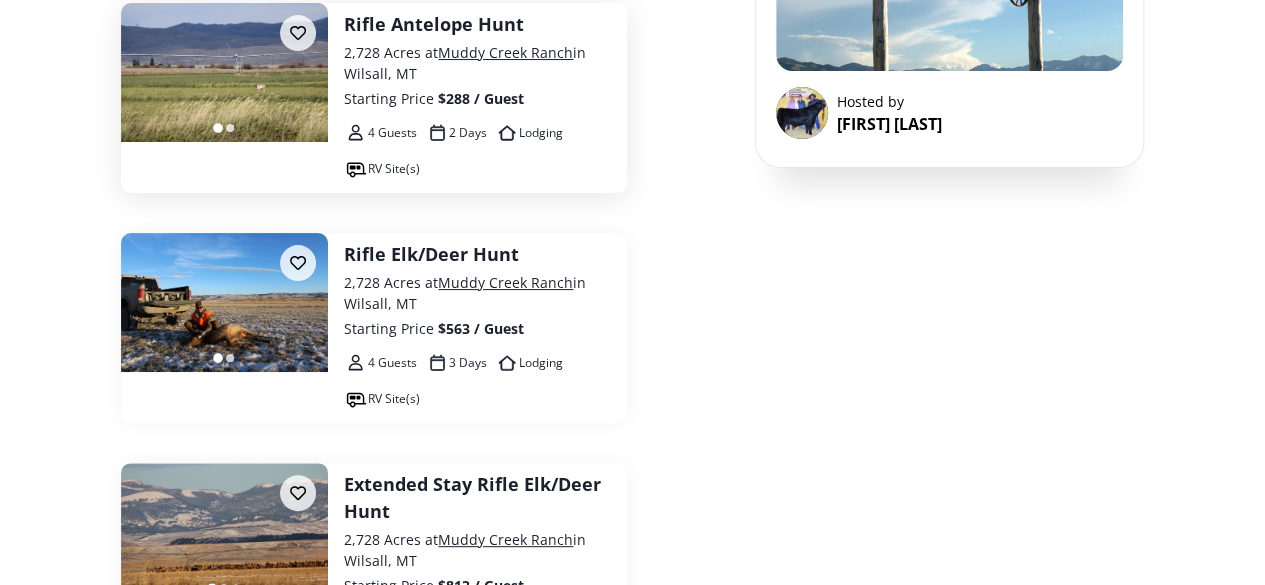 scroll, scrollTop: 100, scrollLeft: 0, axis: vertical 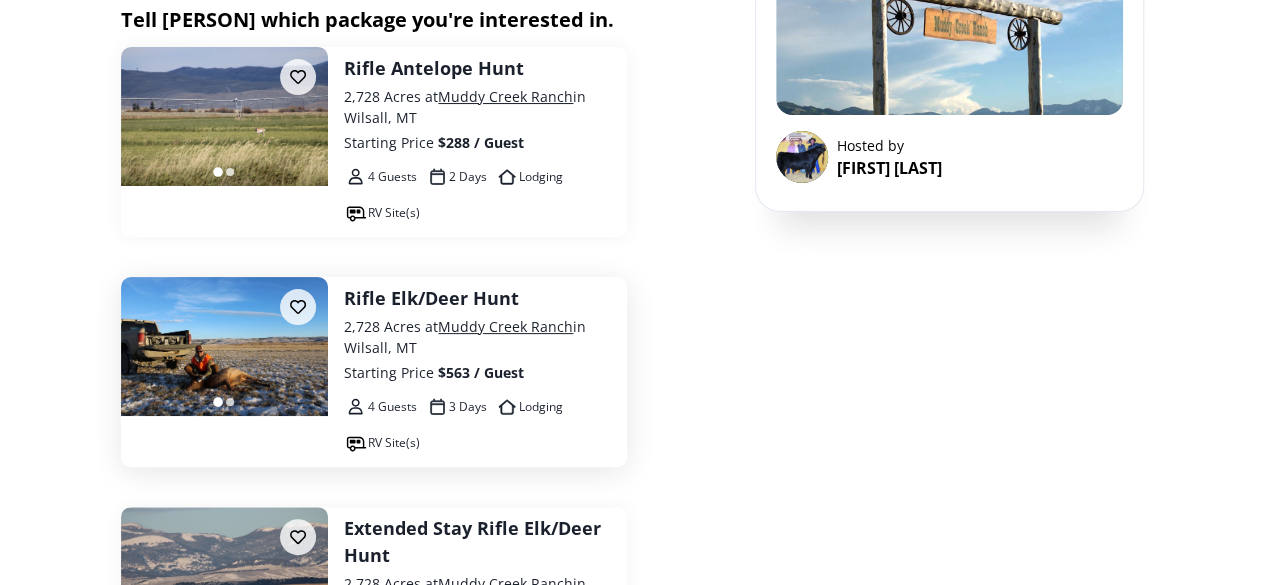 click on "Rifle Elk/Deer Hunt" at bounding box center (477, 298) 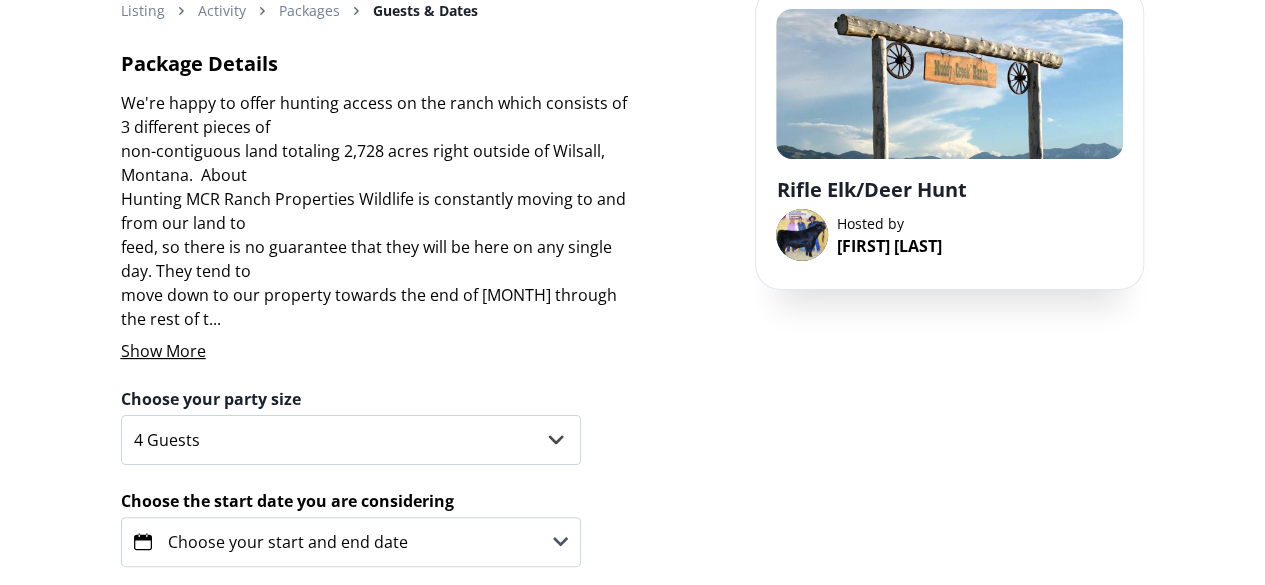 scroll, scrollTop: 100, scrollLeft: 0, axis: vertical 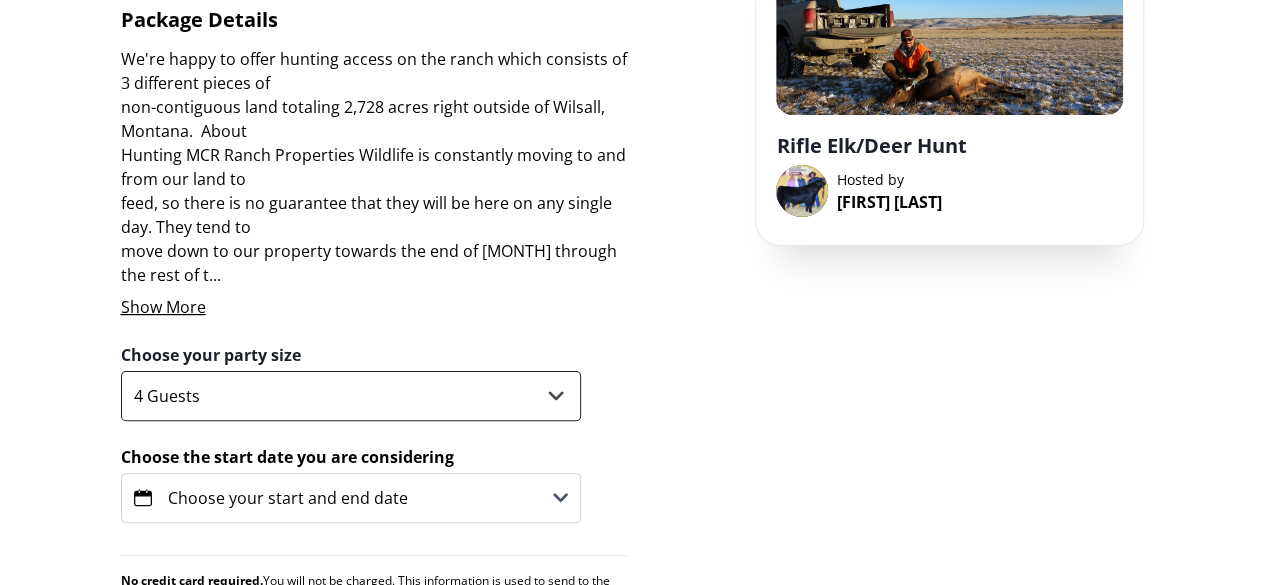 click on "4  Guests" at bounding box center [351, 396] 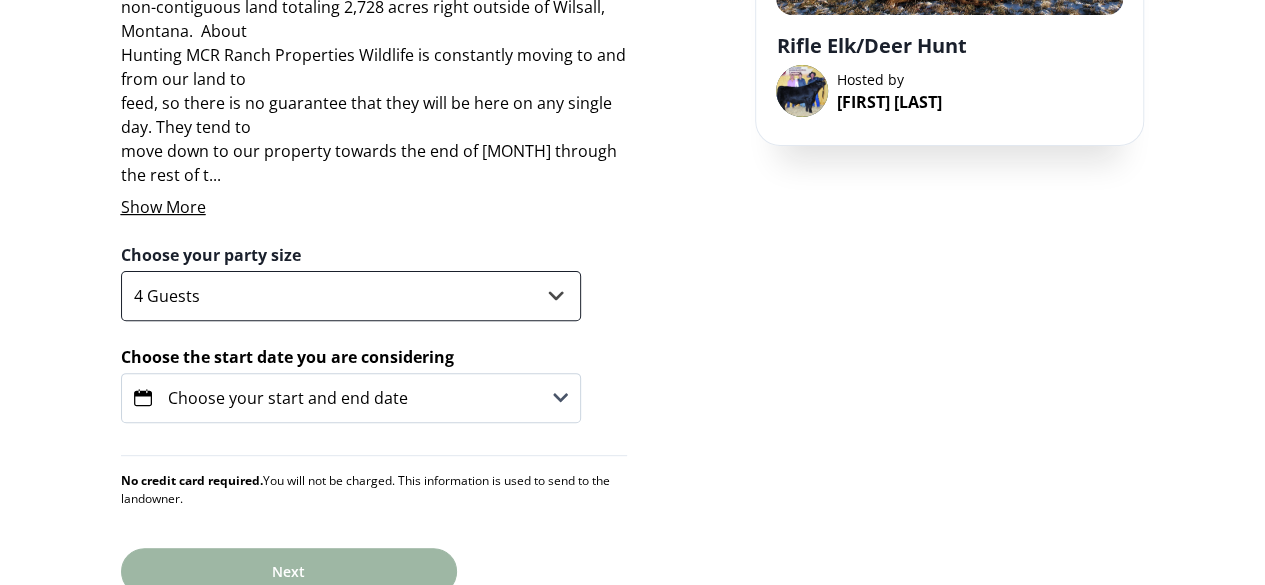 scroll, scrollTop: 281, scrollLeft: 0, axis: vertical 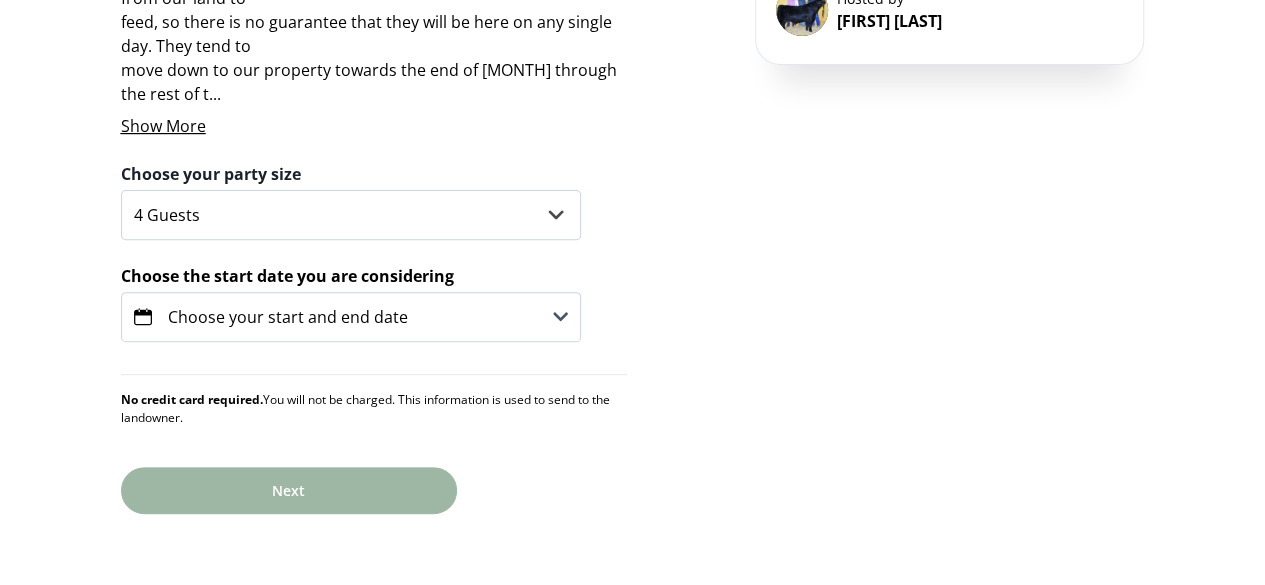 click 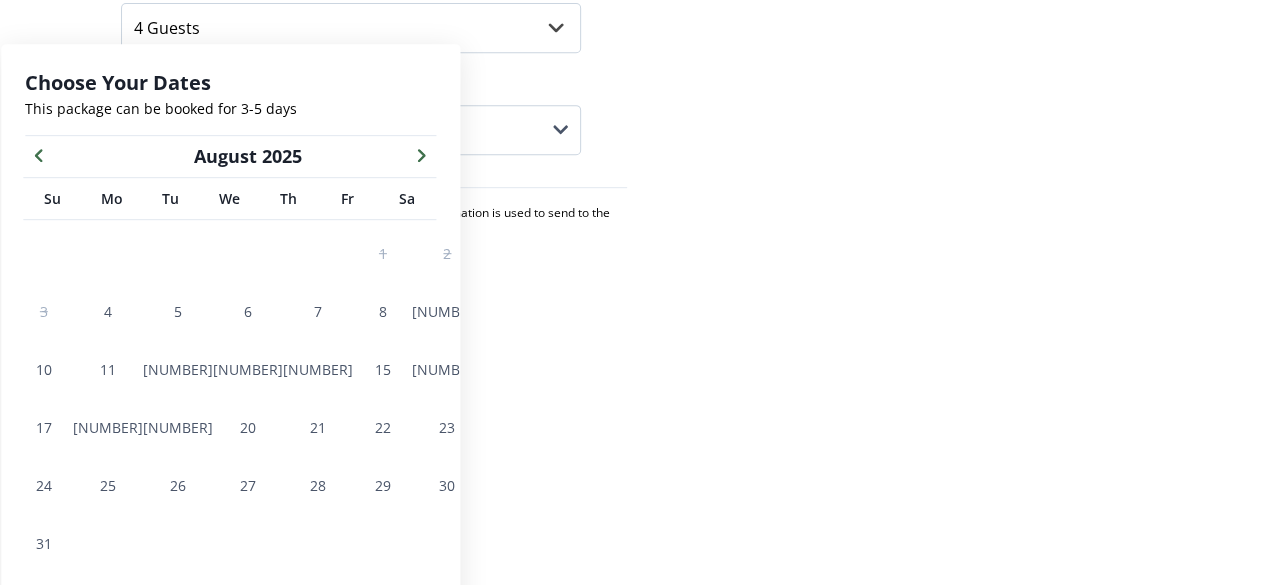 scroll, scrollTop: 281, scrollLeft: 0, axis: vertical 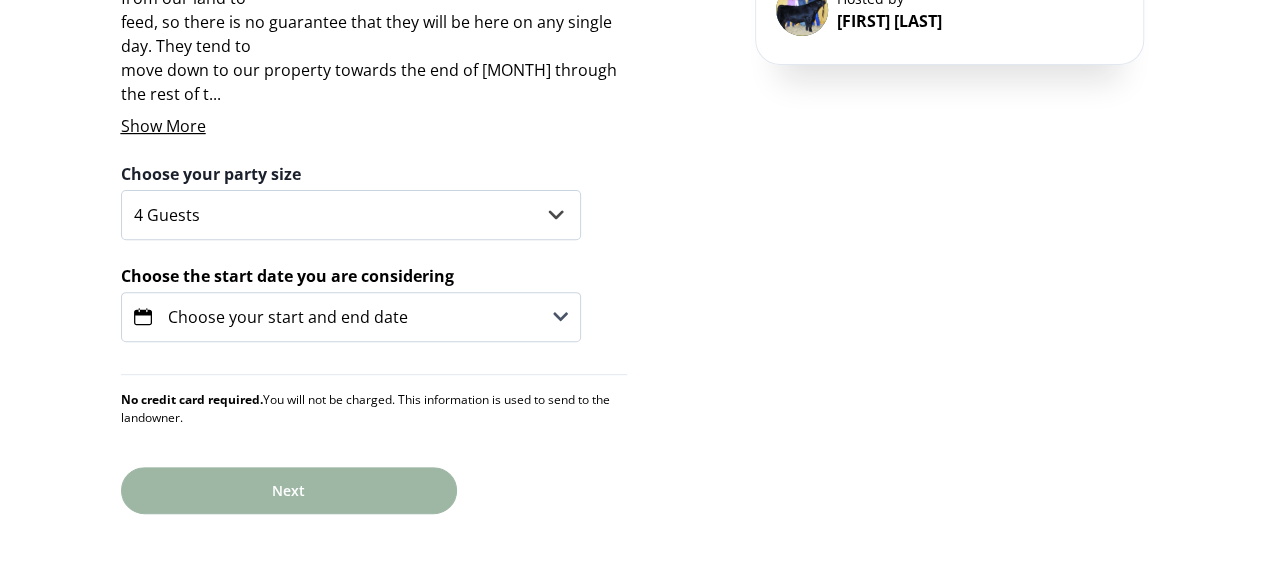 click 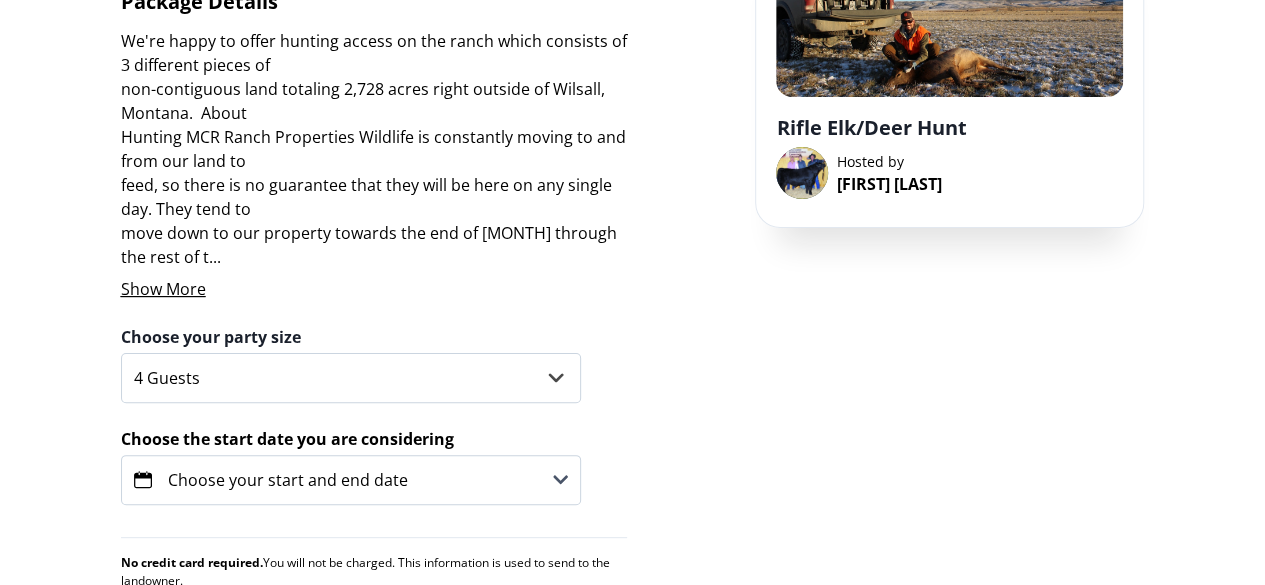 scroll, scrollTop: 0, scrollLeft: 0, axis: both 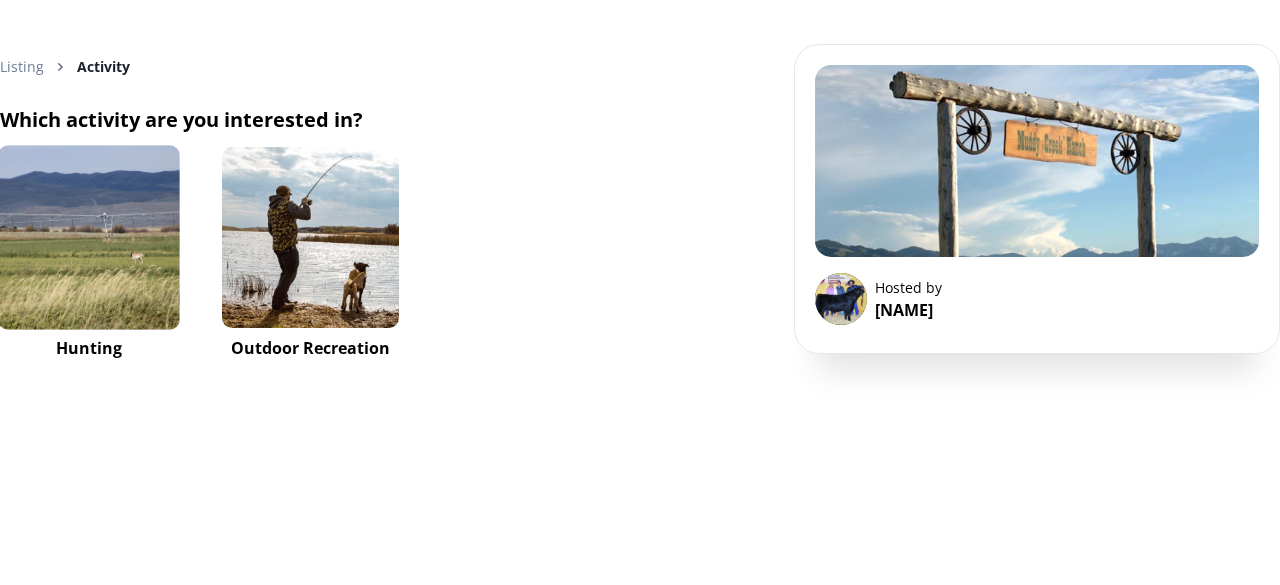 click at bounding box center (88, 237) 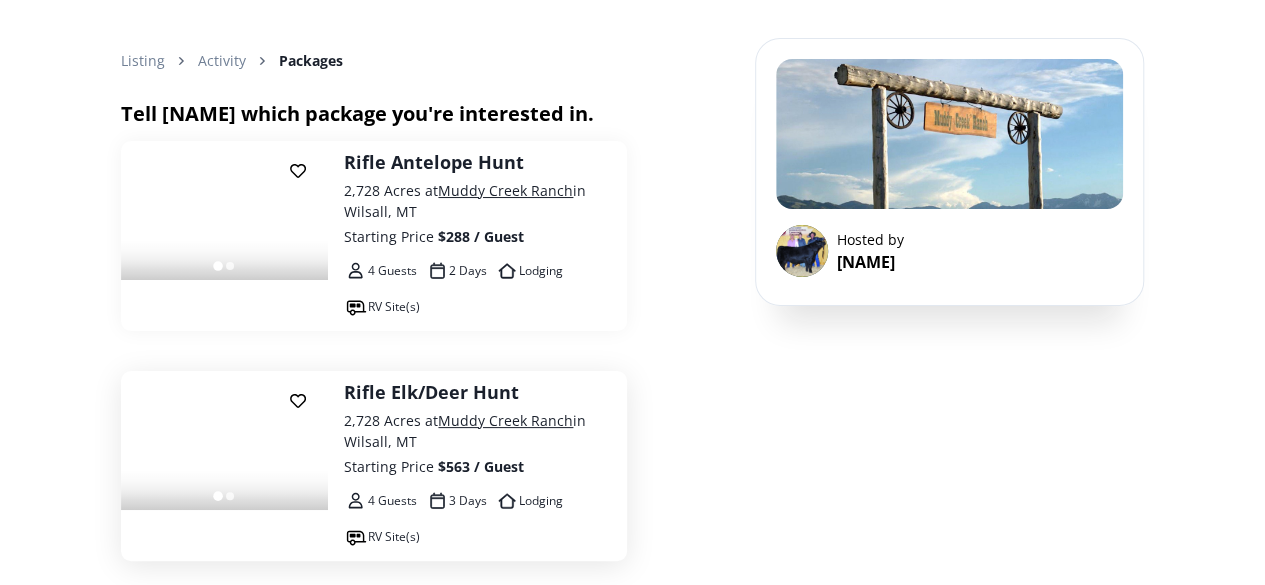 scroll, scrollTop: 100, scrollLeft: 0, axis: vertical 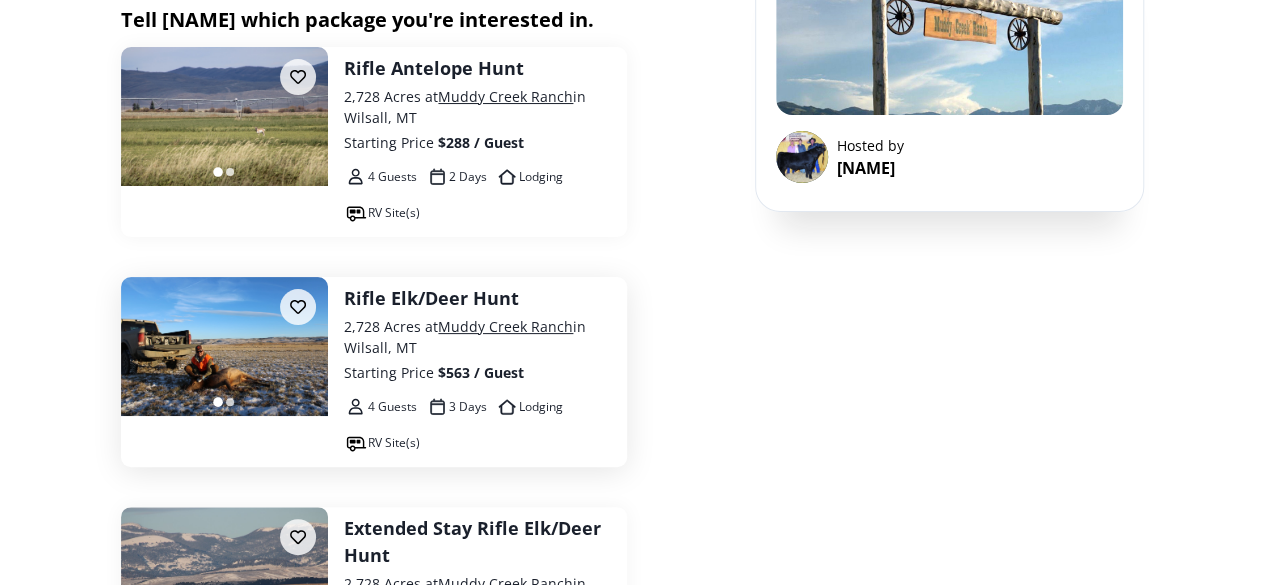 click on "Rifle Elk/Deer Hunt" at bounding box center [477, 298] 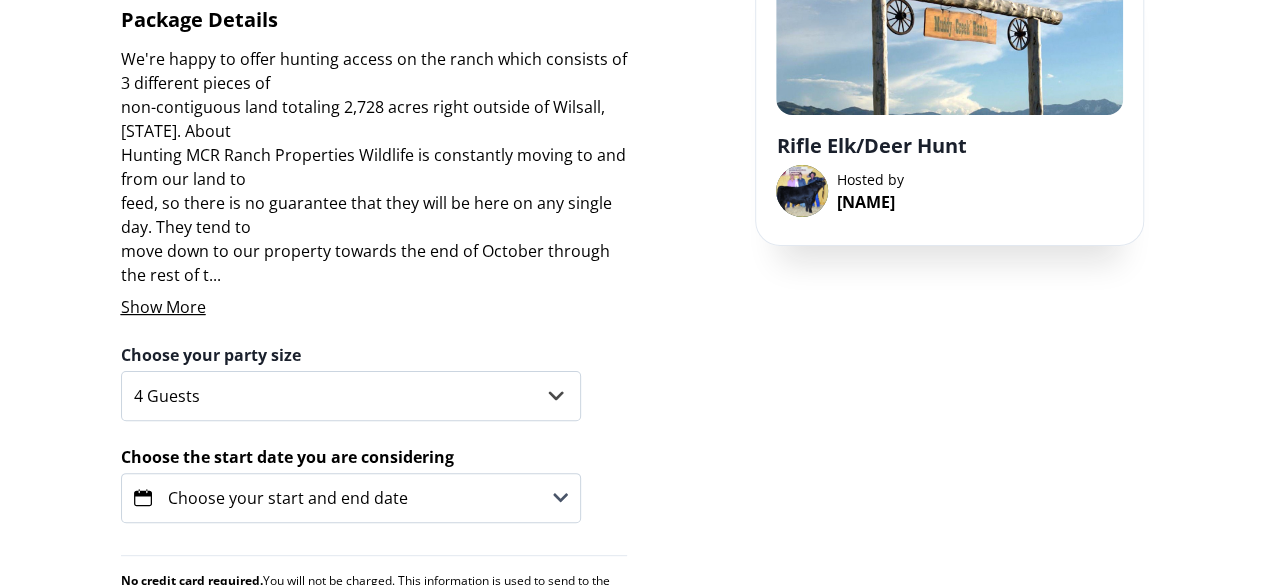 scroll, scrollTop: 0, scrollLeft: 0, axis: both 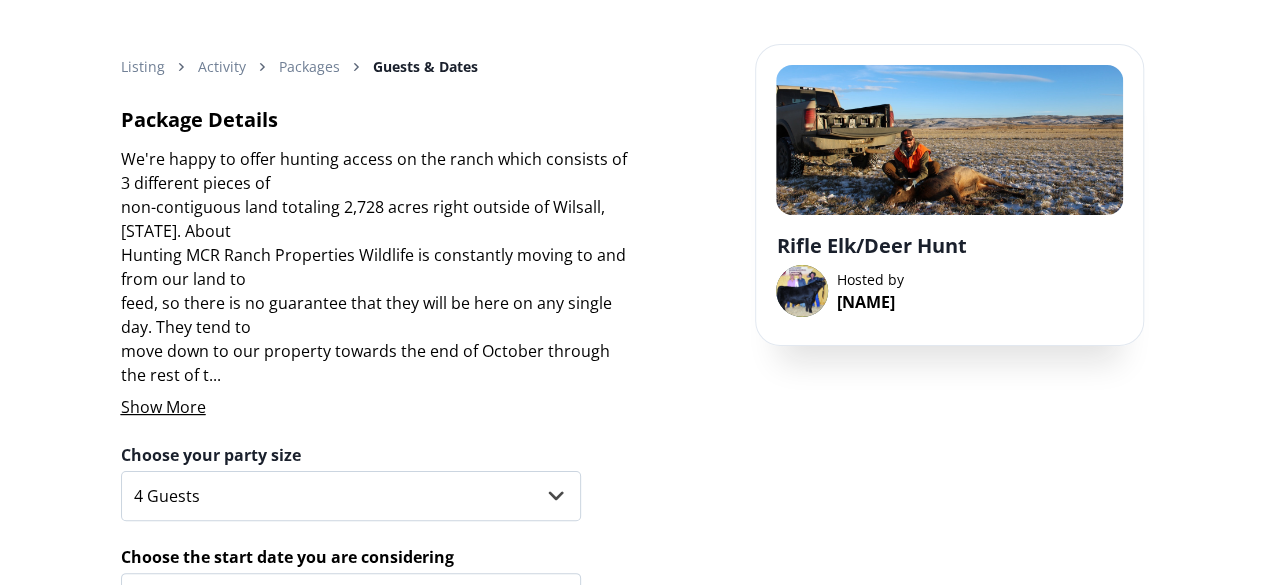 click 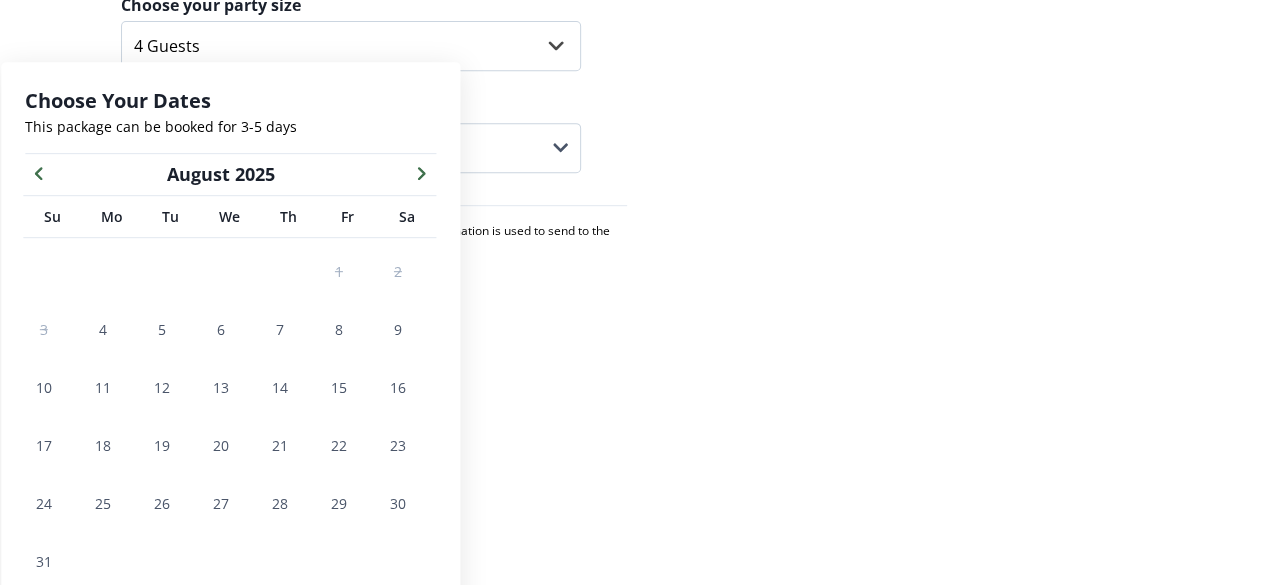 scroll, scrollTop: 281, scrollLeft: 0, axis: vertical 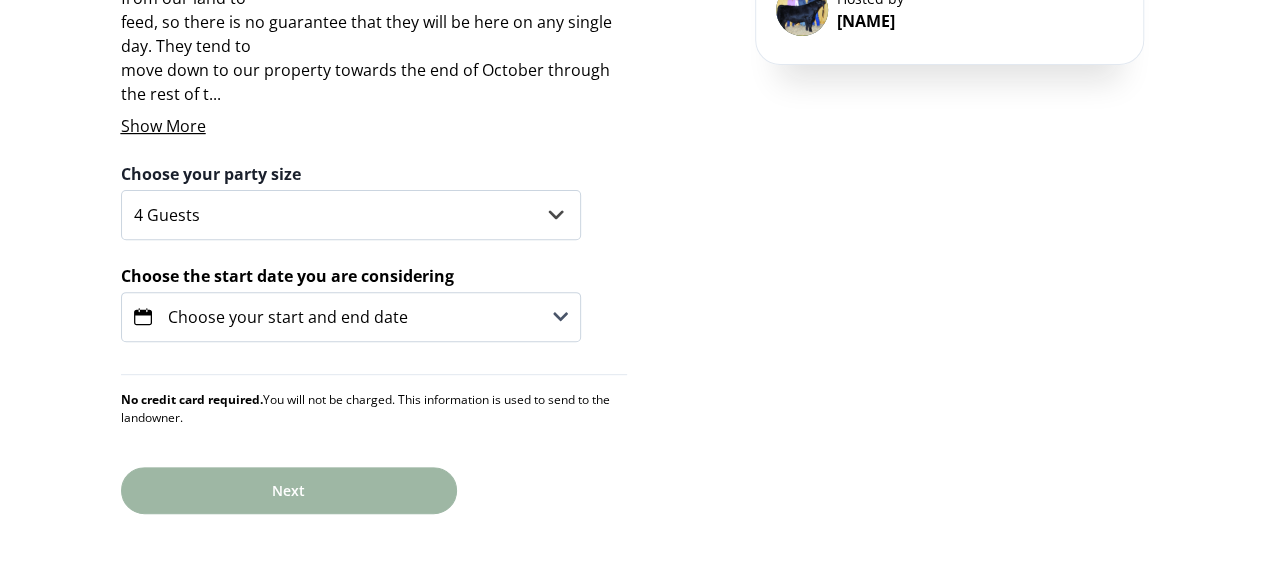 click 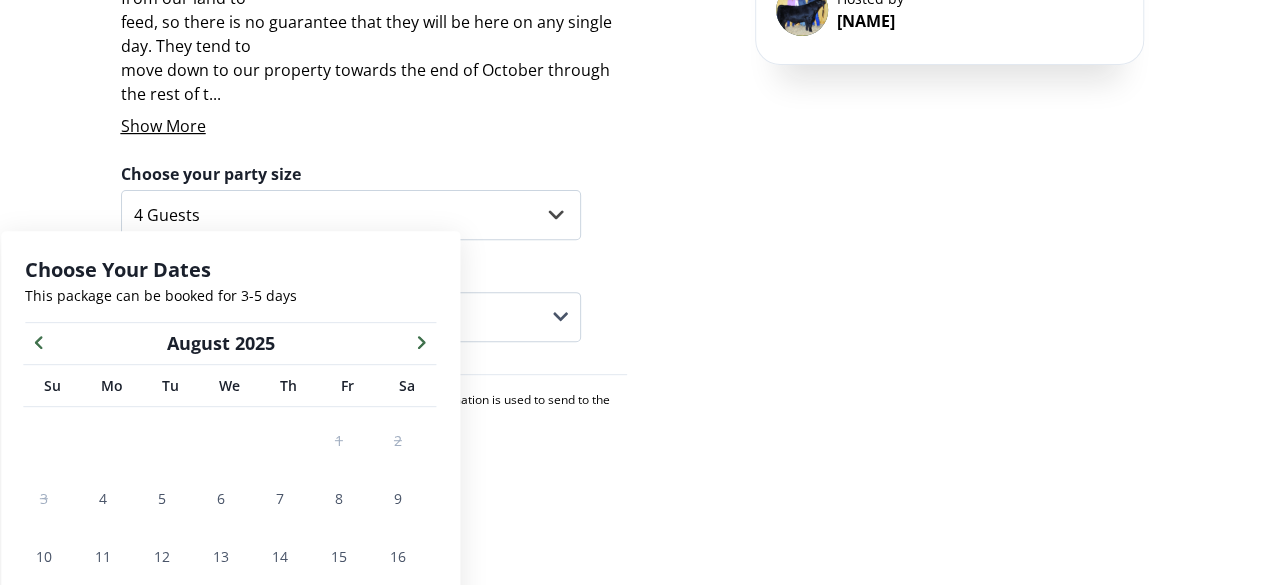 click 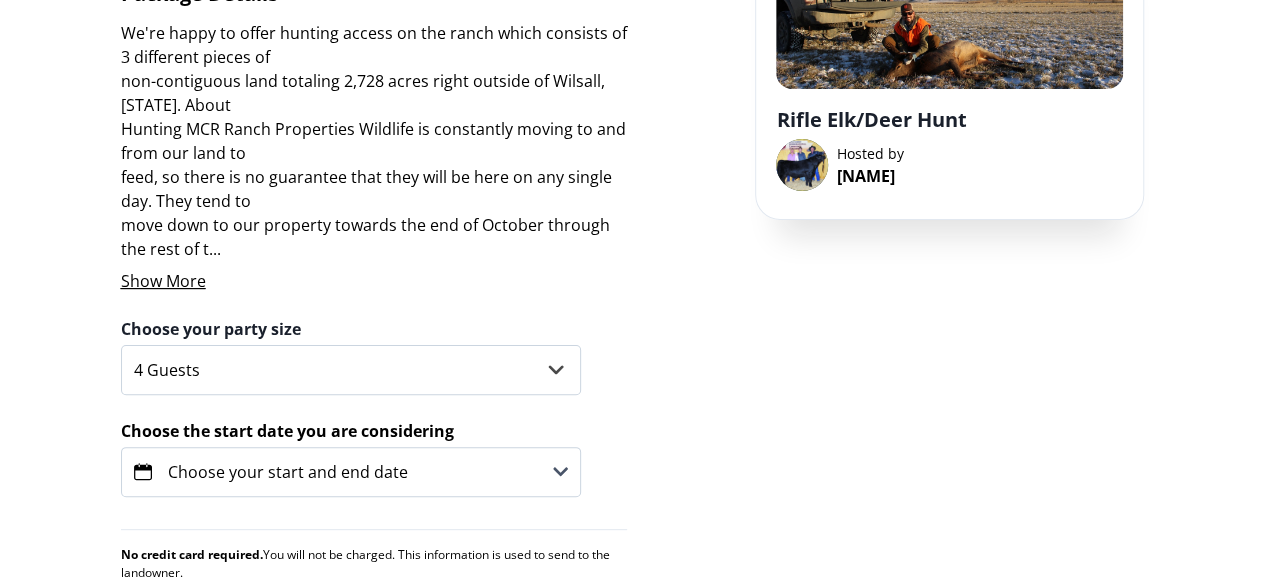 scroll, scrollTop: 0, scrollLeft: 0, axis: both 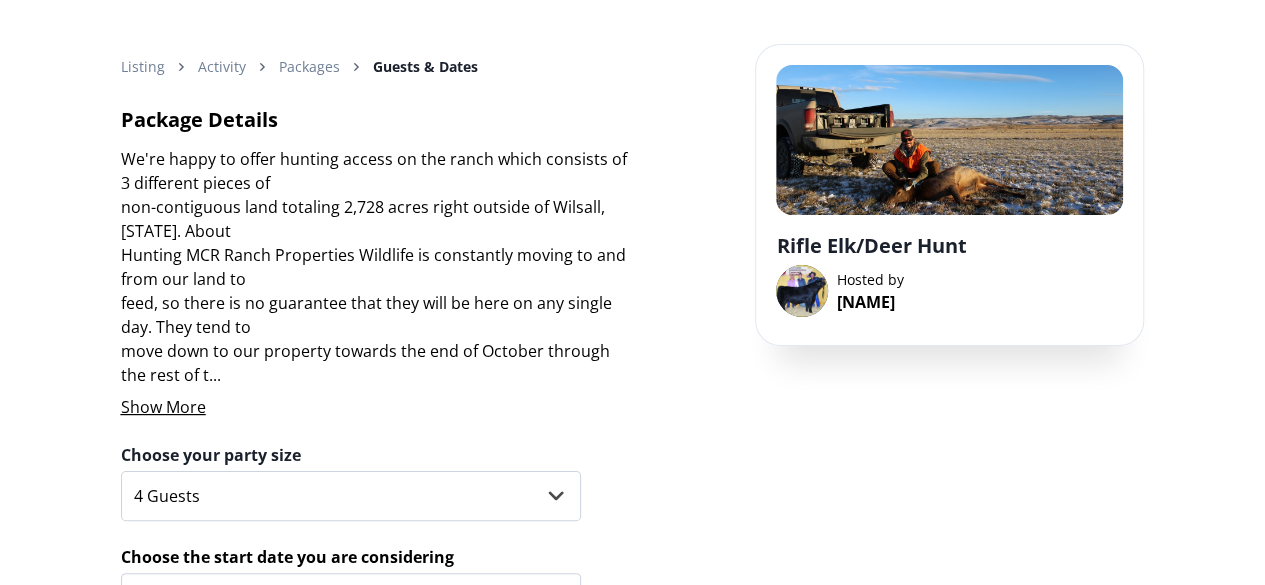 click on "Show More" at bounding box center [163, 407] 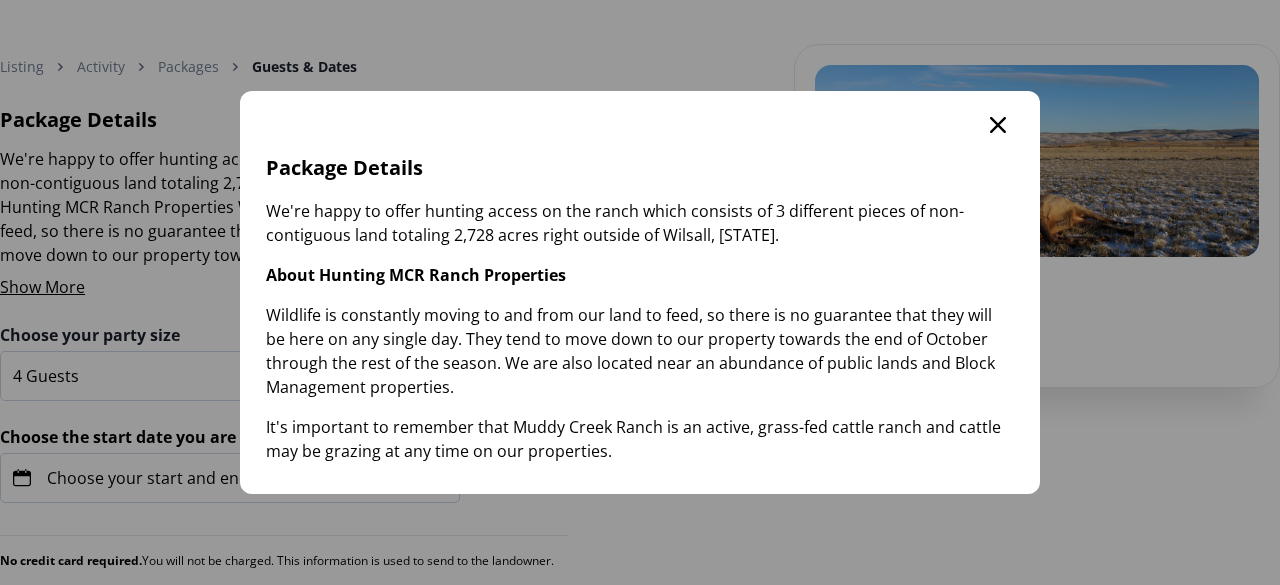 click 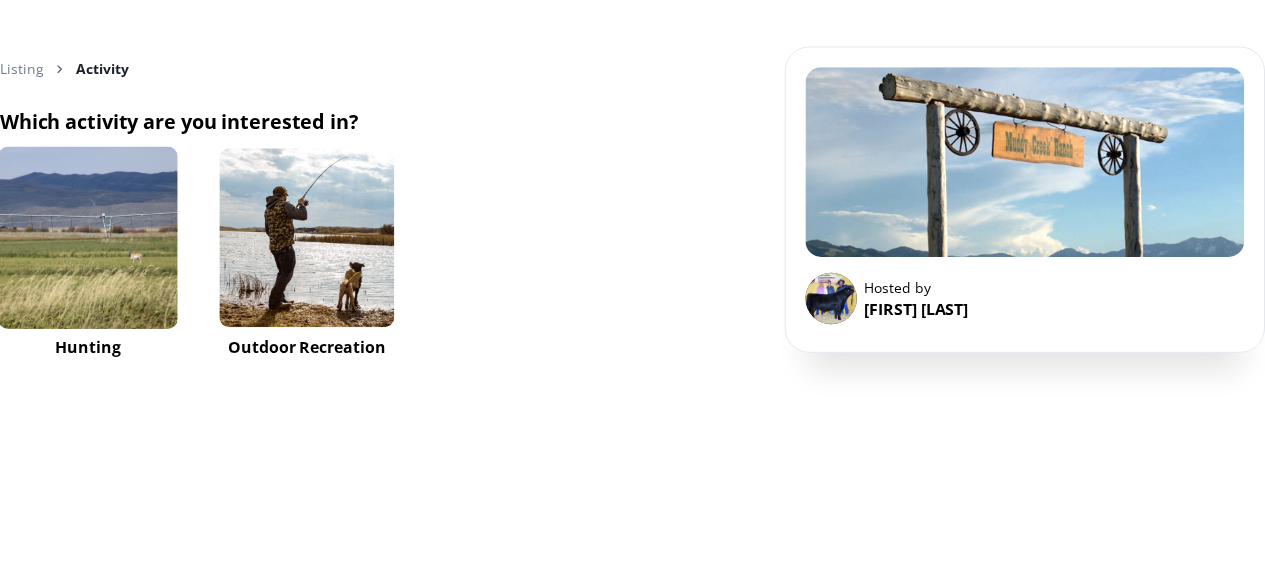 scroll, scrollTop: 0, scrollLeft: 0, axis: both 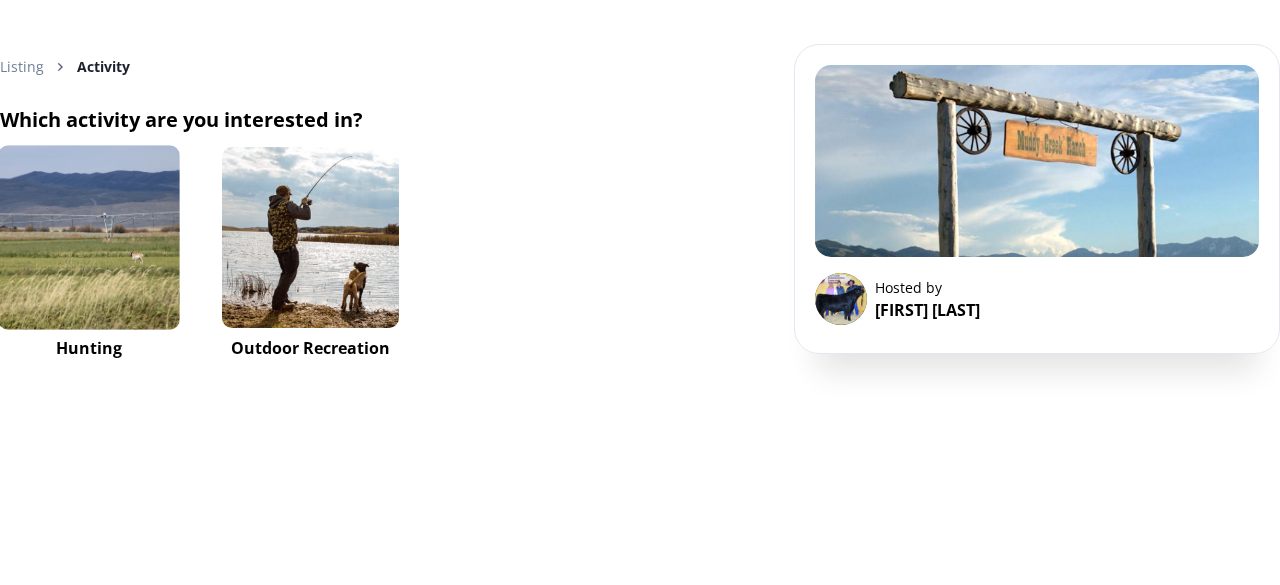 click at bounding box center (88, 237) 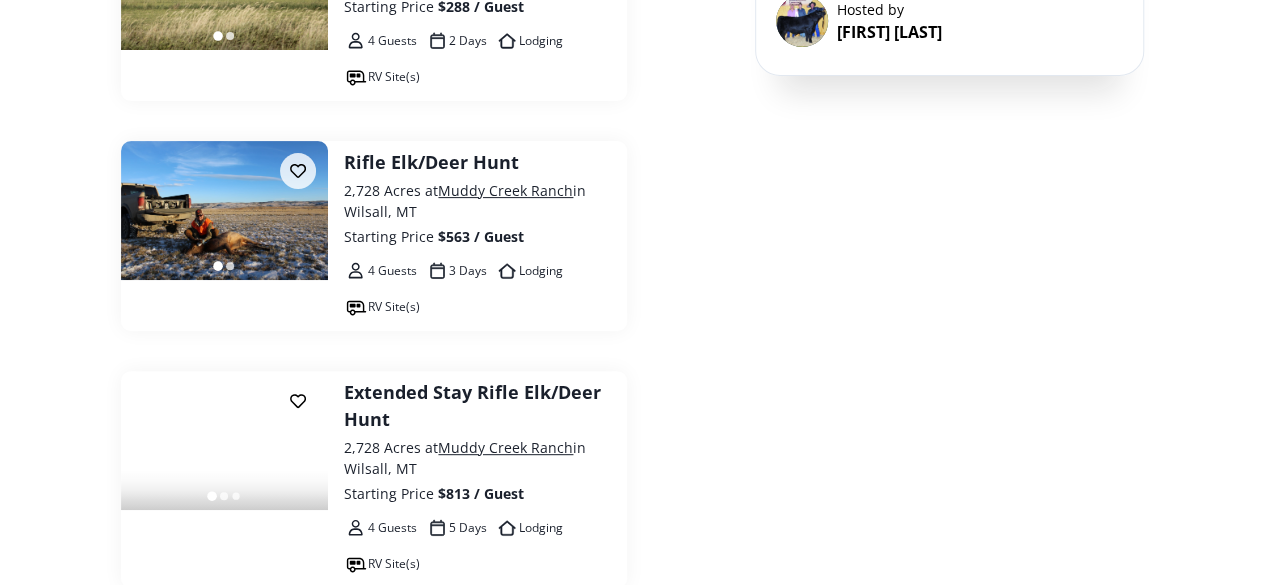 scroll, scrollTop: 300, scrollLeft: 0, axis: vertical 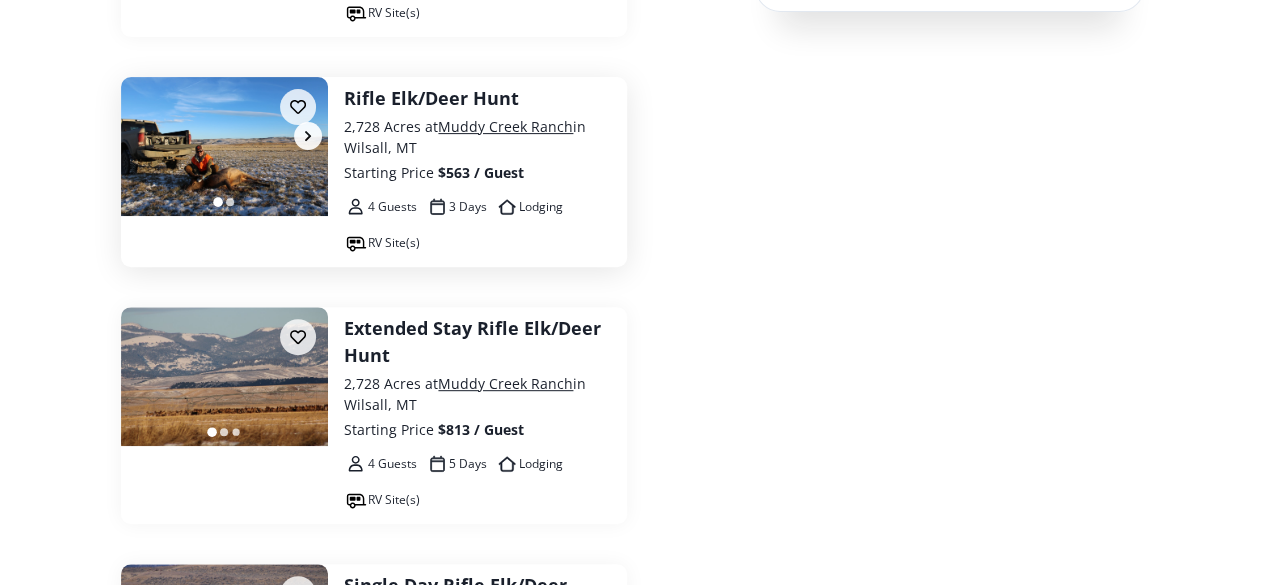 click at bounding box center (225, 146) 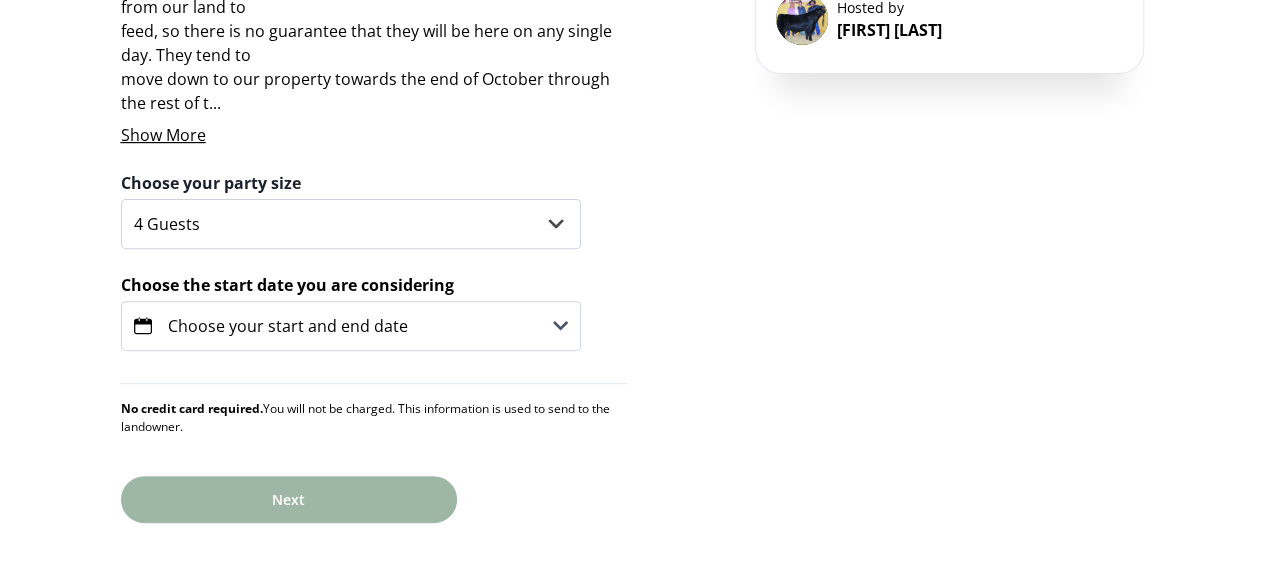 scroll, scrollTop: 281, scrollLeft: 0, axis: vertical 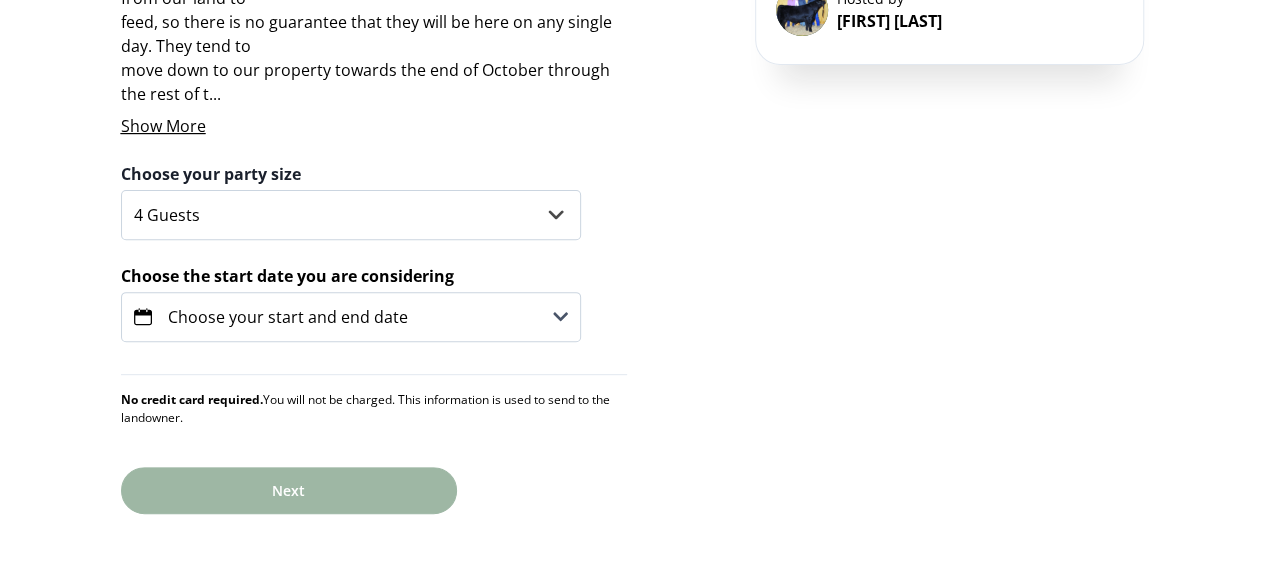 click 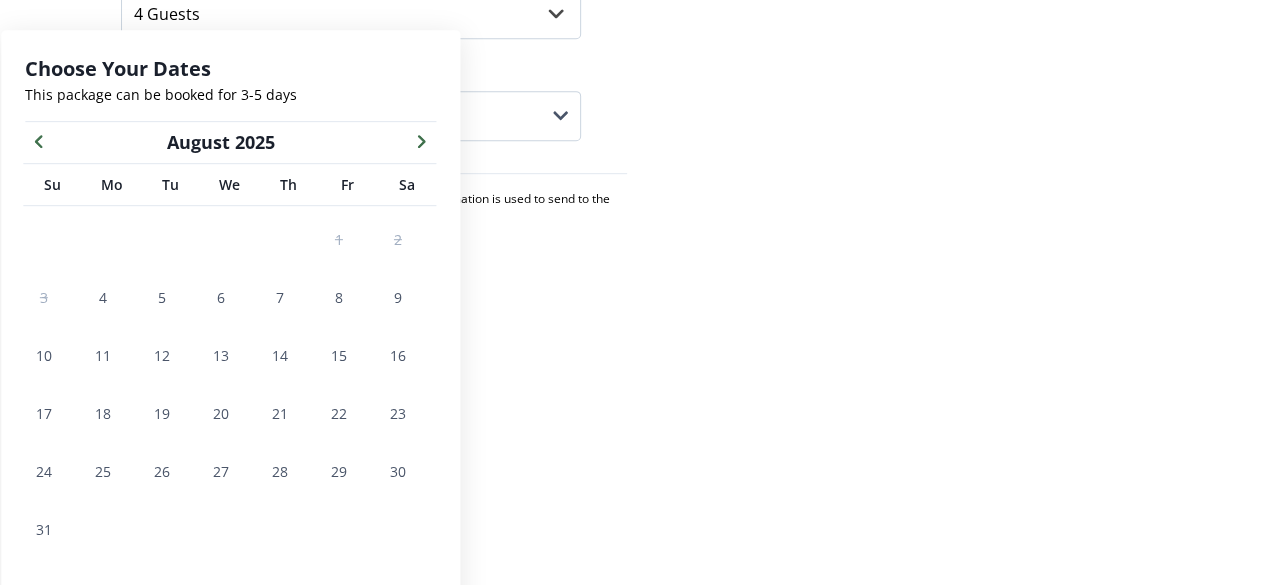 scroll, scrollTop: 281, scrollLeft: 0, axis: vertical 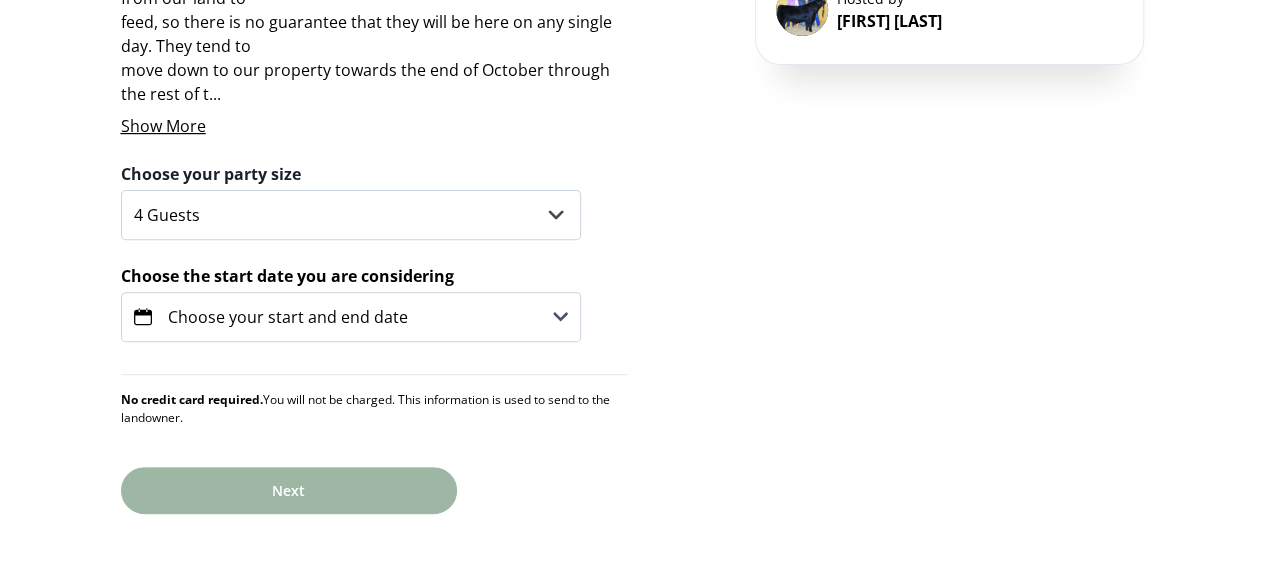 click 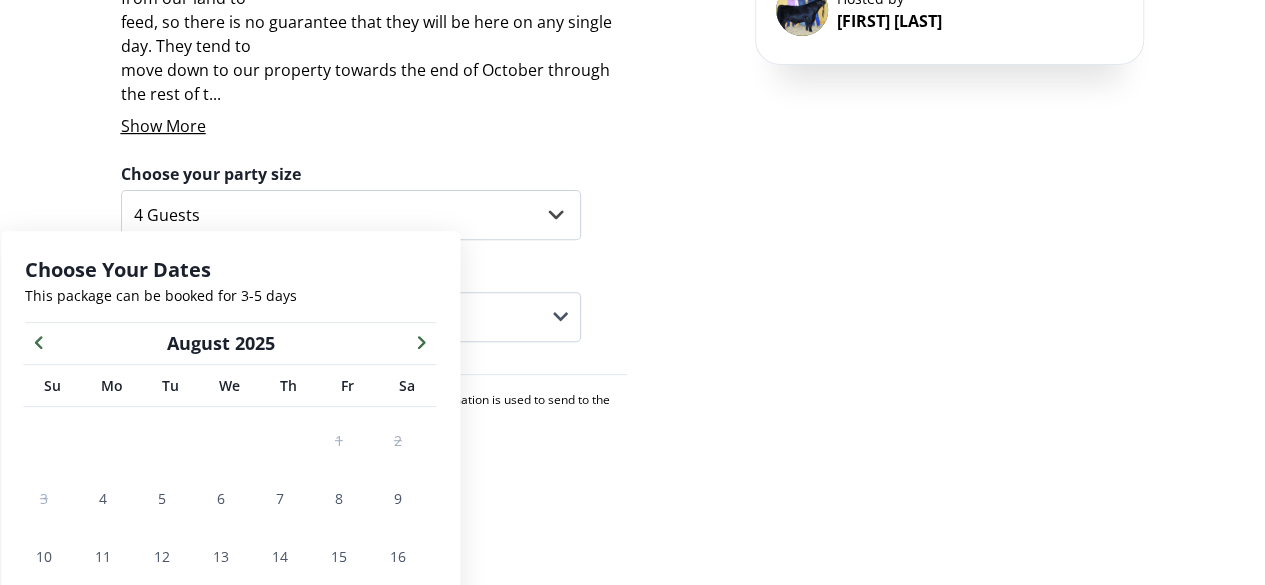 click 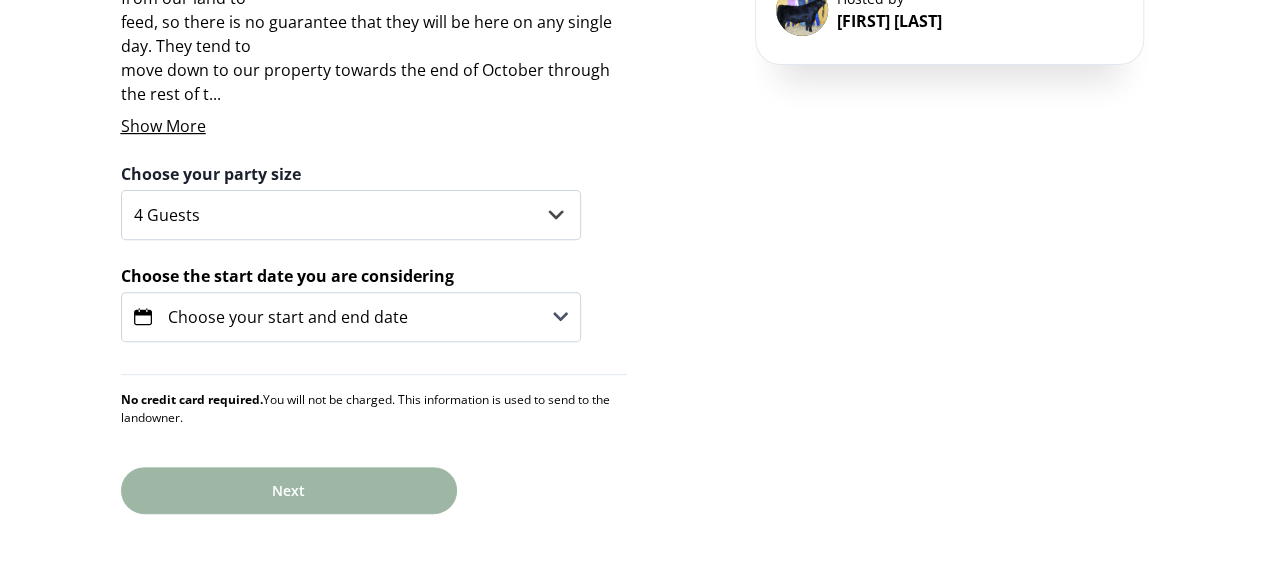 click 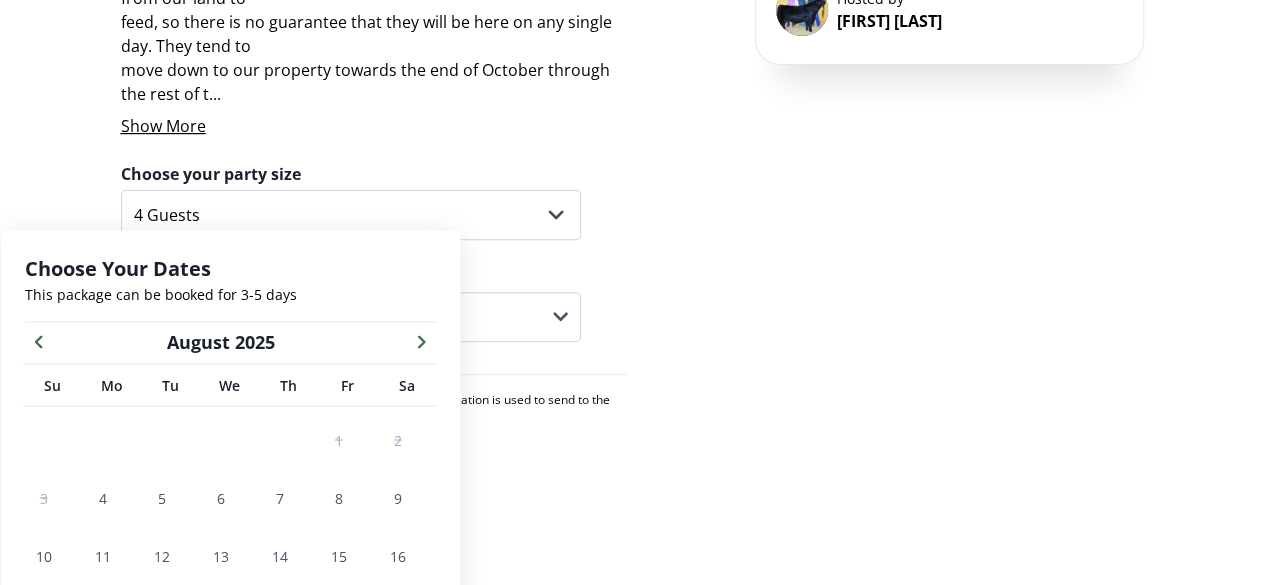 click 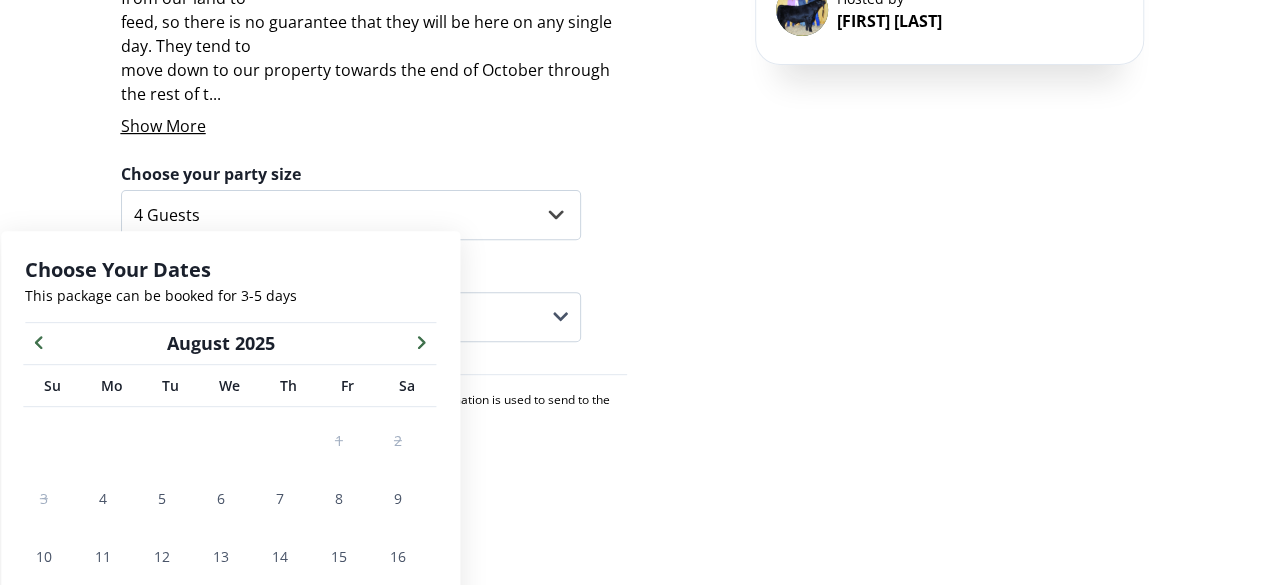 click 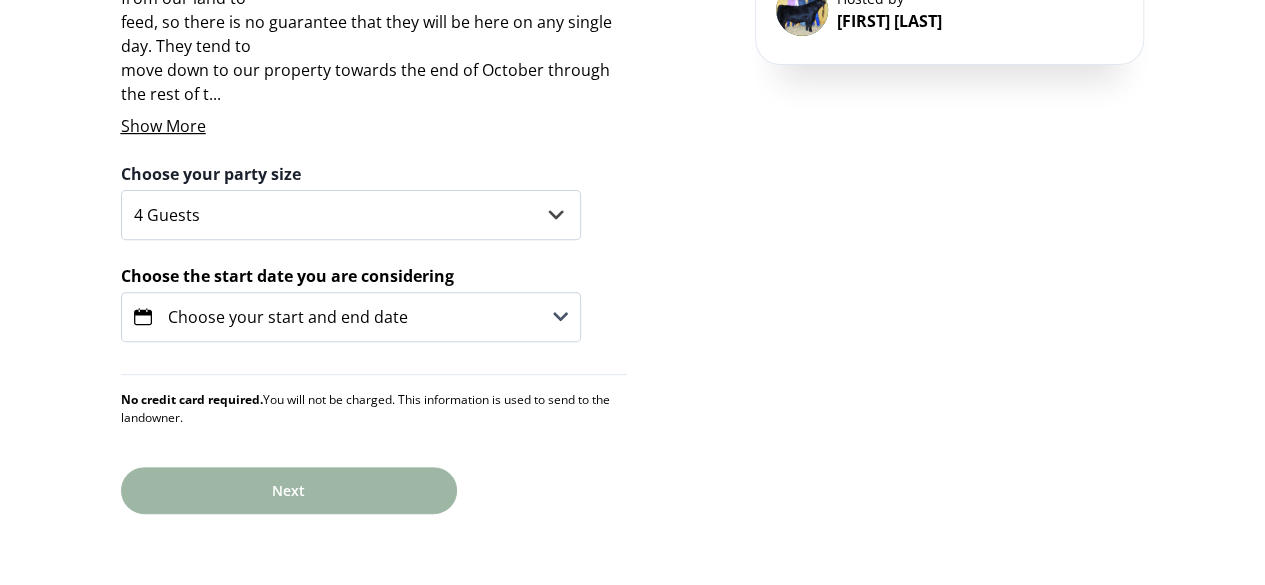 click on "Choose your start and end date" at bounding box center [288, 317] 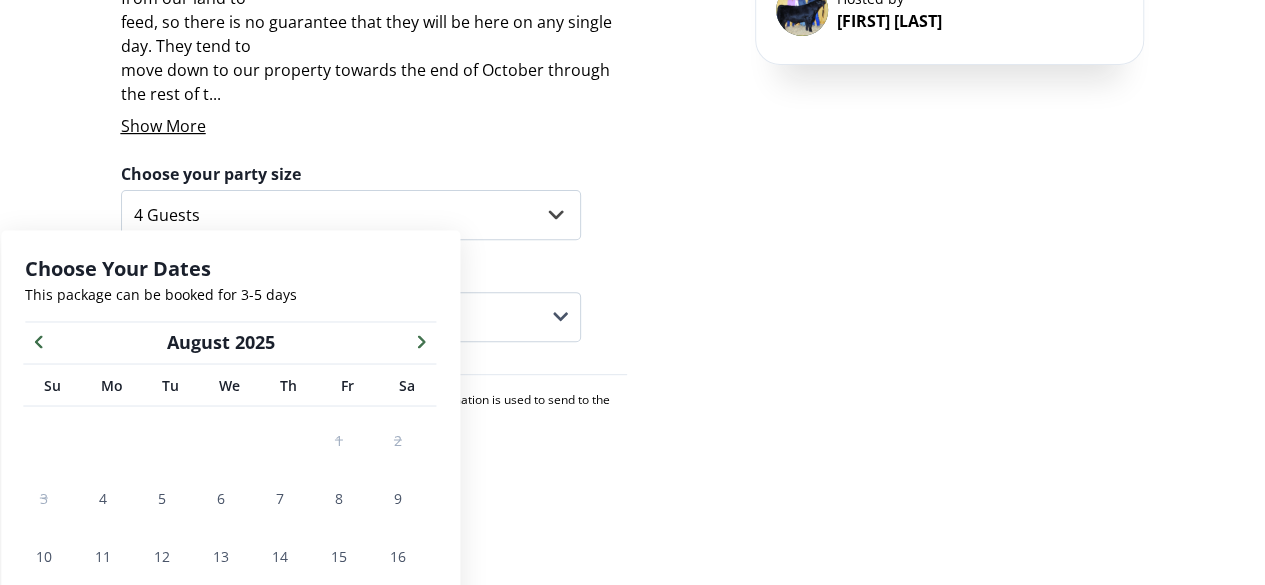 click on "Choose your start and end date" at bounding box center (288, 317) 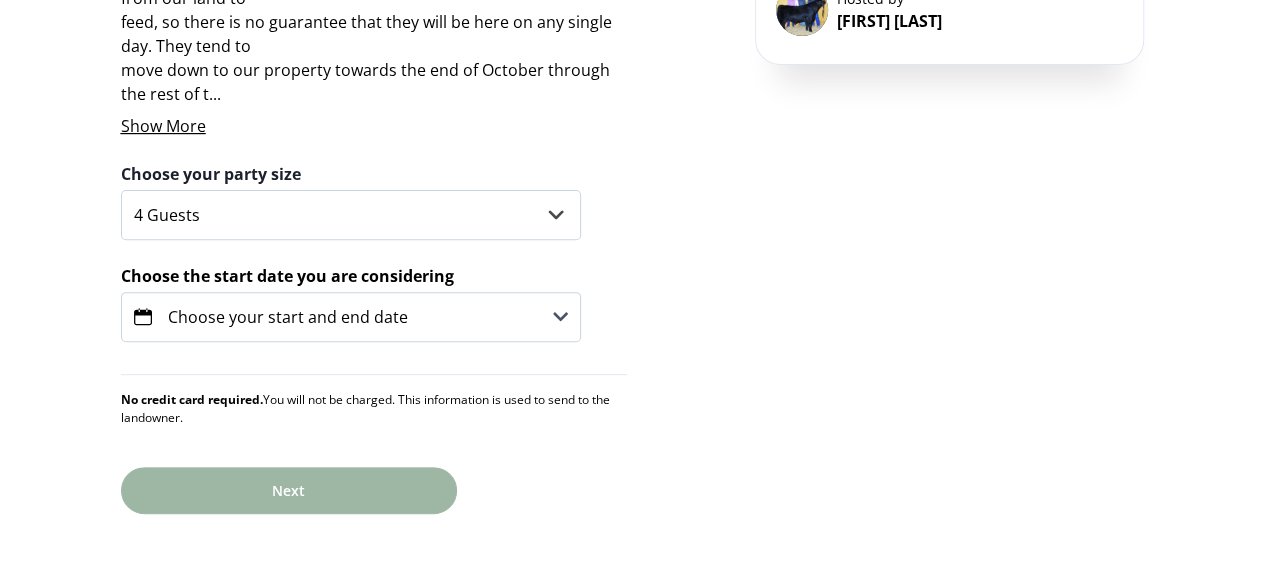 click on "Choose your start and end date" at bounding box center (288, 317) 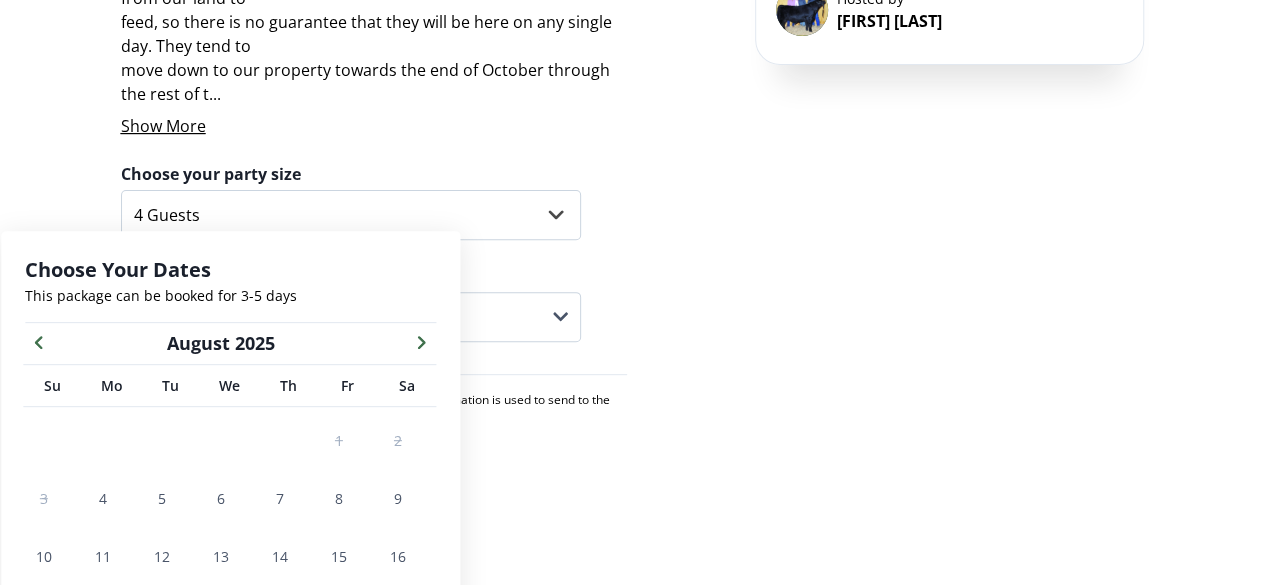 scroll, scrollTop: 281, scrollLeft: 0, axis: vertical 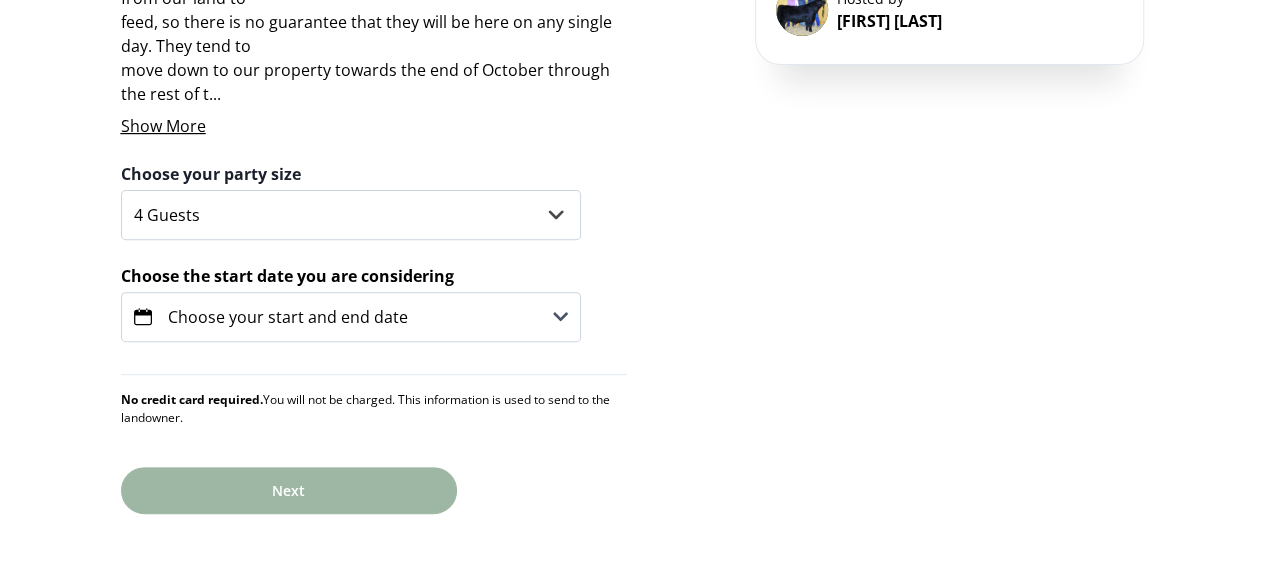click on "Choose your start and end date" at bounding box center (351, 317) 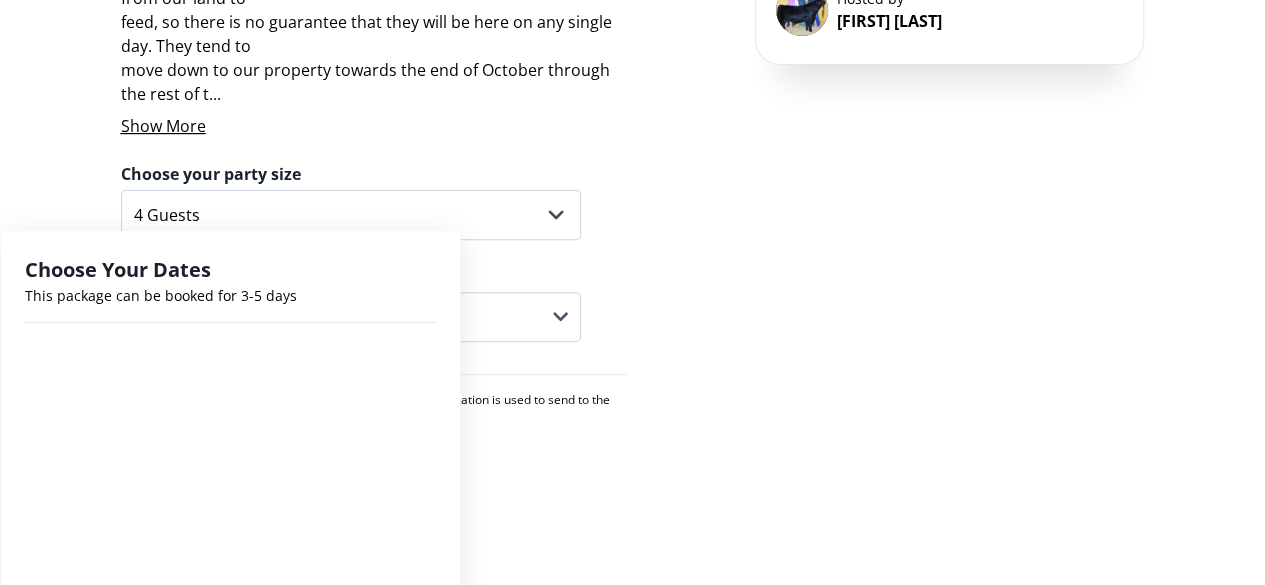 click on "Choose your start and end date" at bounding box center (288, 317) 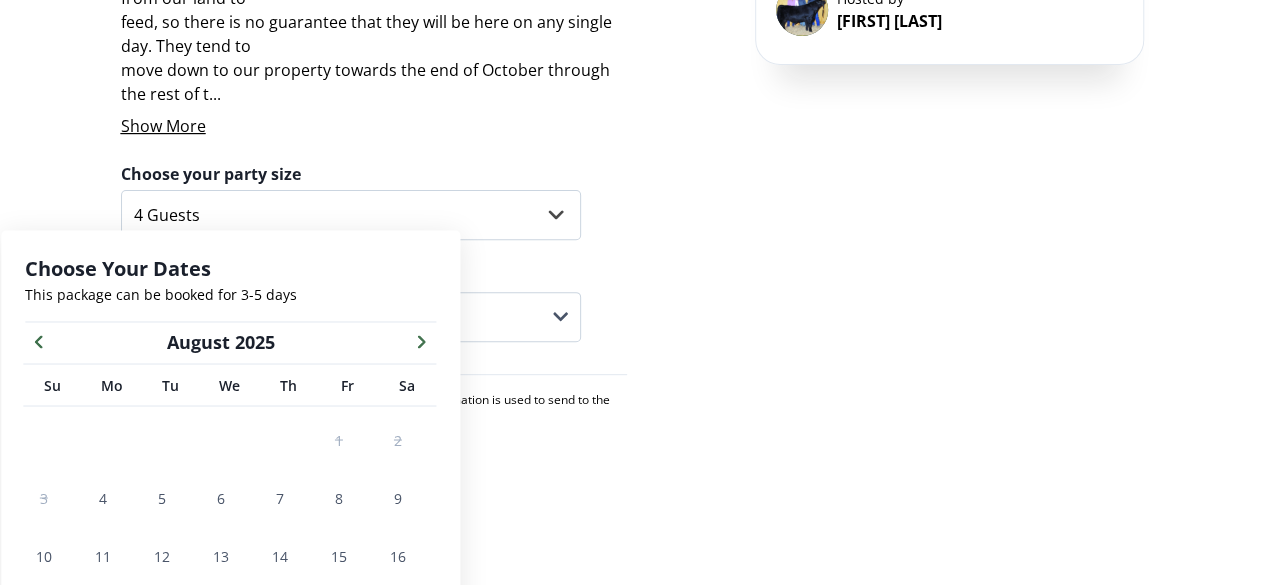 click on "Choose your start and end date" at bounding box center [288, 317] 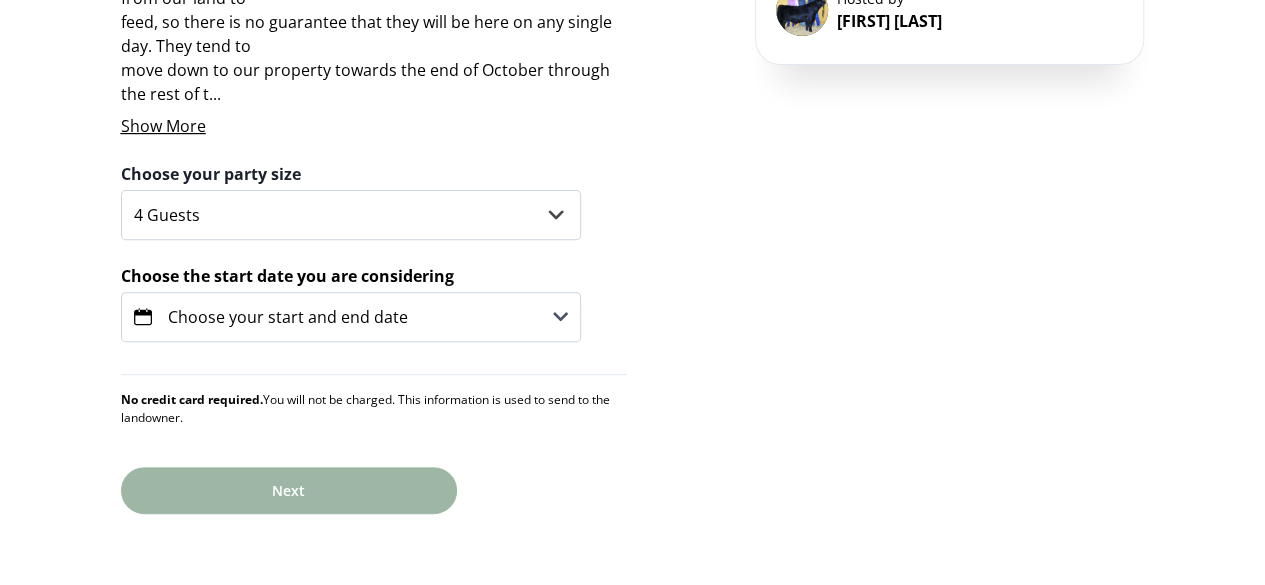 click on "Choose your start and end date" at bounding box center (288, 317) 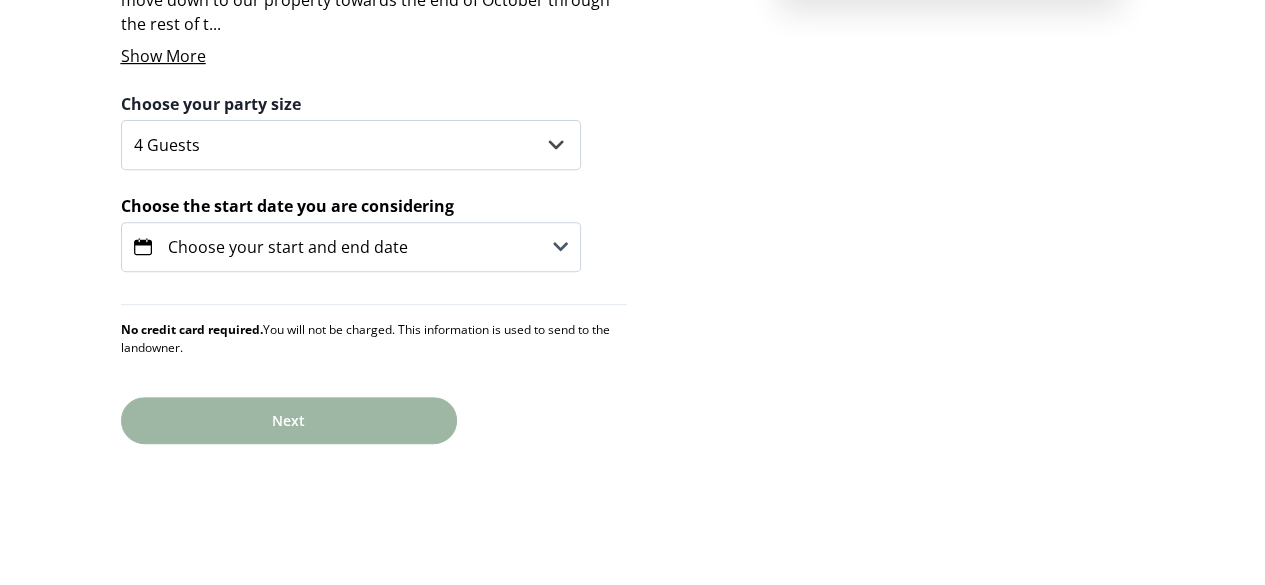 click on "Choose your start and end date" at bounding box center [288, 247] 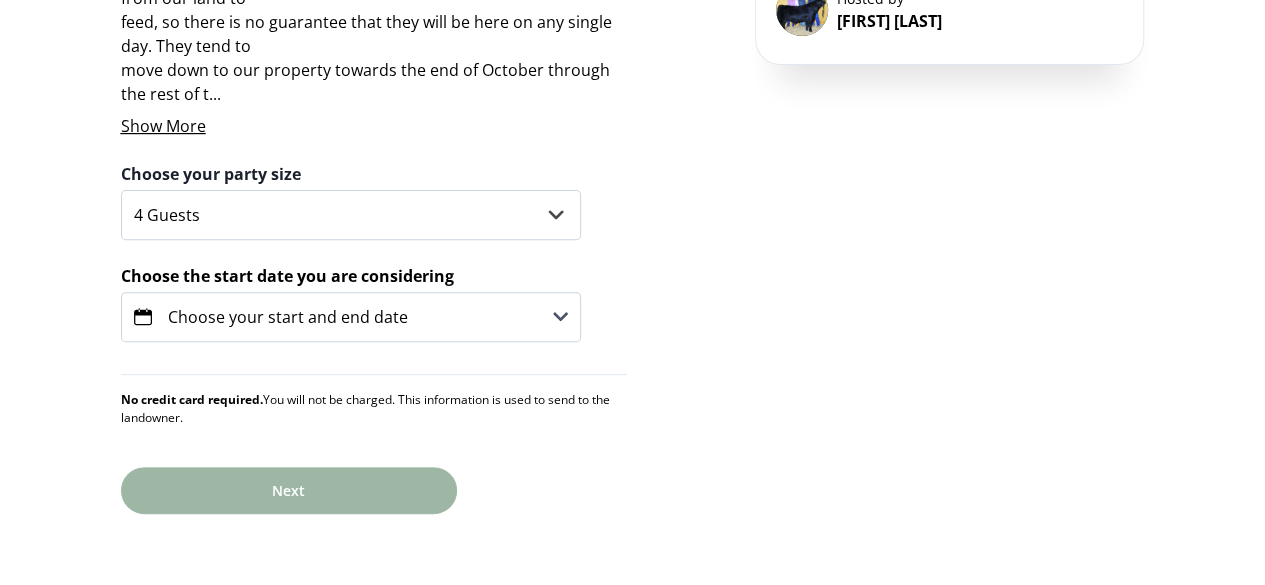 click on "Choose your start and end date" at bounding box center (288, 317) 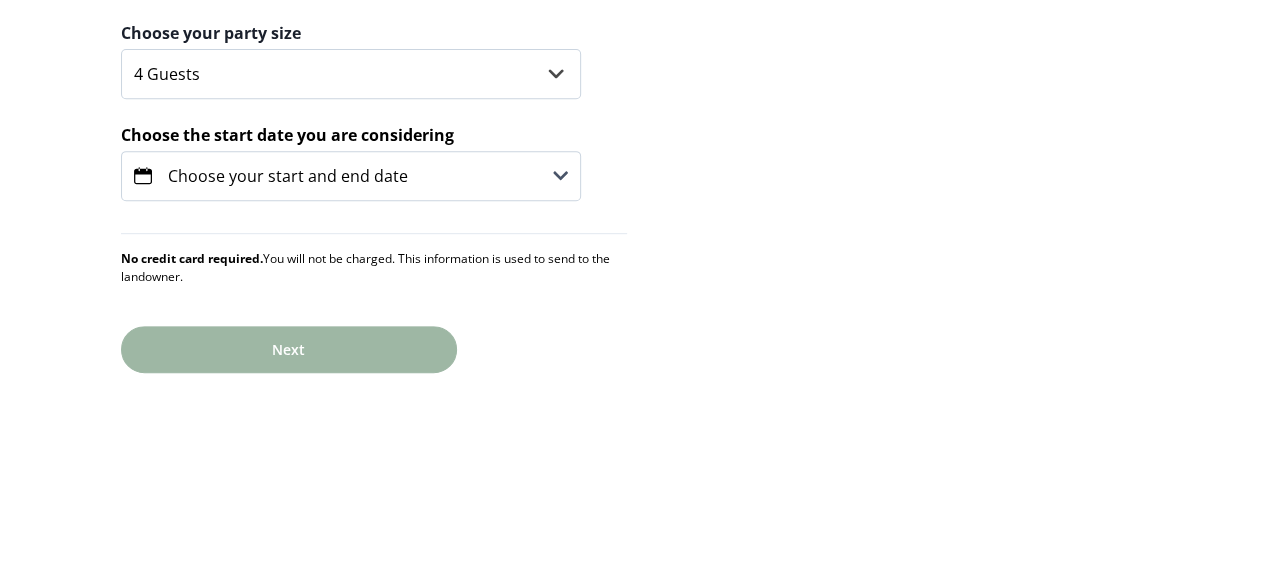 scroll, scrollTop: 281, scrollLeft: 0, axis: vertical 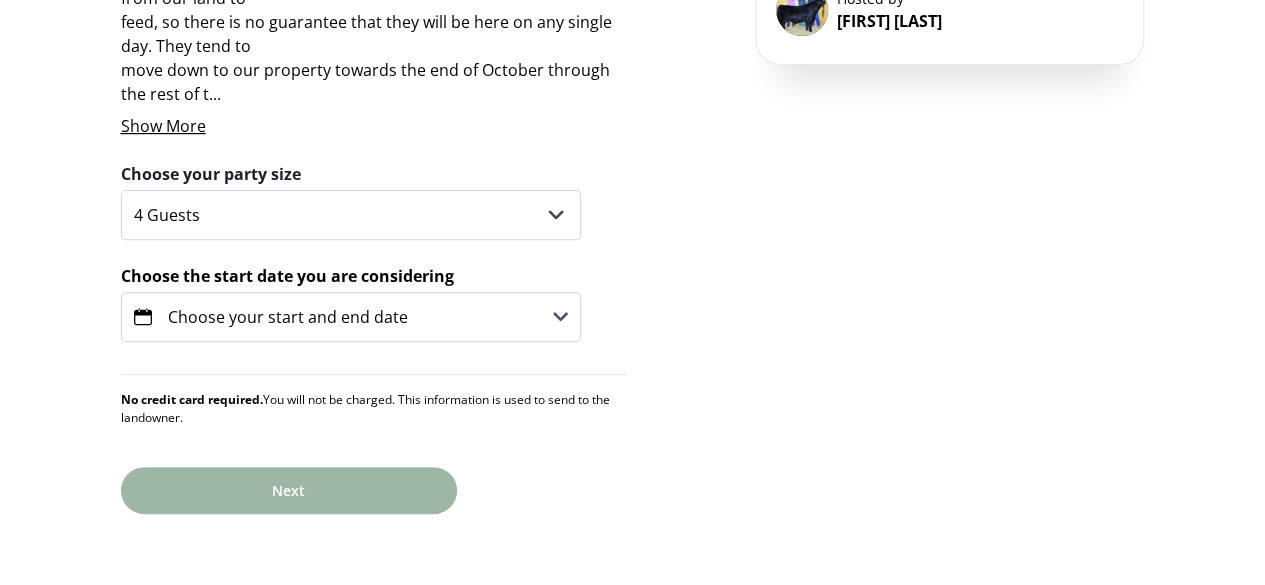 click on "Choose your start and end date" at bounding box center (288, 317) 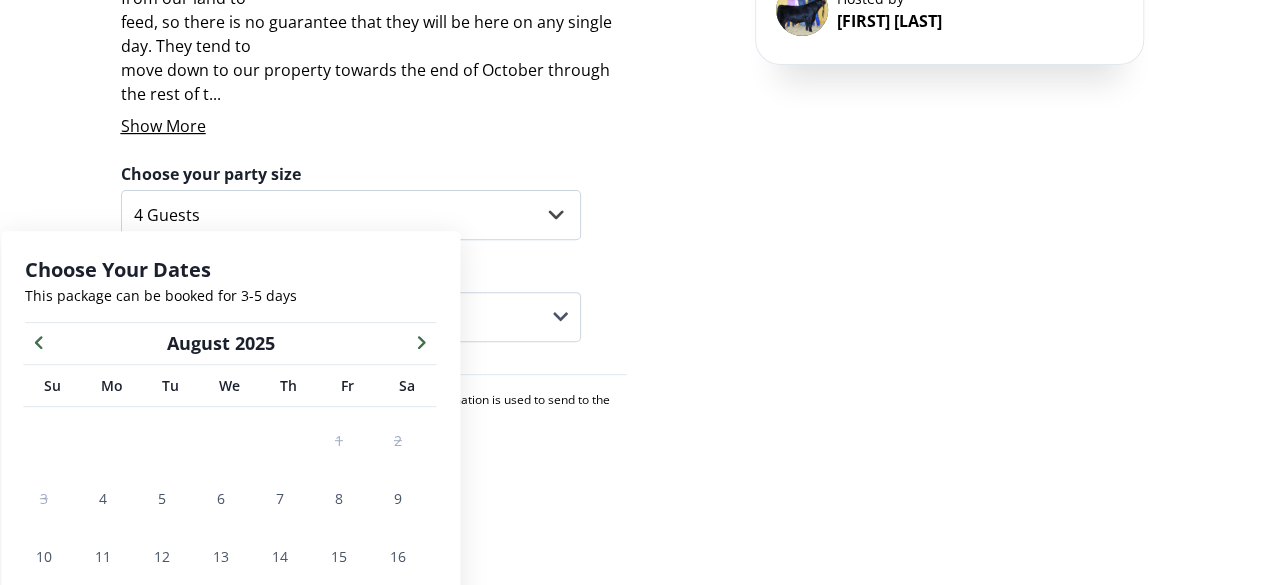 click on "Choose your start and end date" at bounding box center (288, 317) 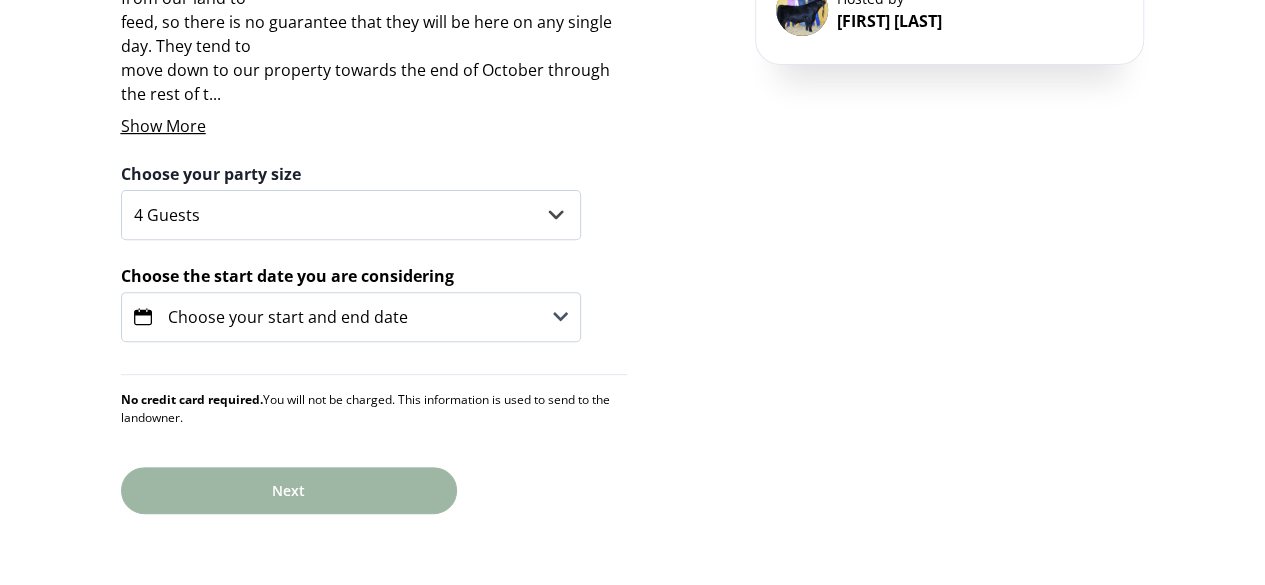 click on "Choose your start and end date" at bounding box center (288, 317) 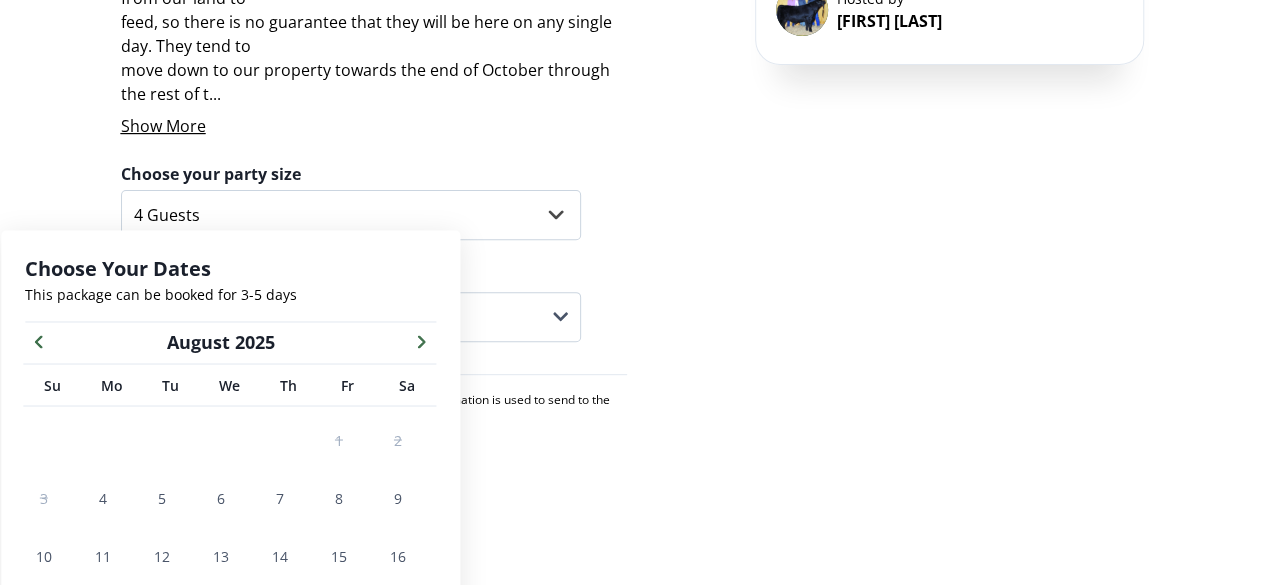 click on "Choose your start and end date" at bounding box center [288, 317] 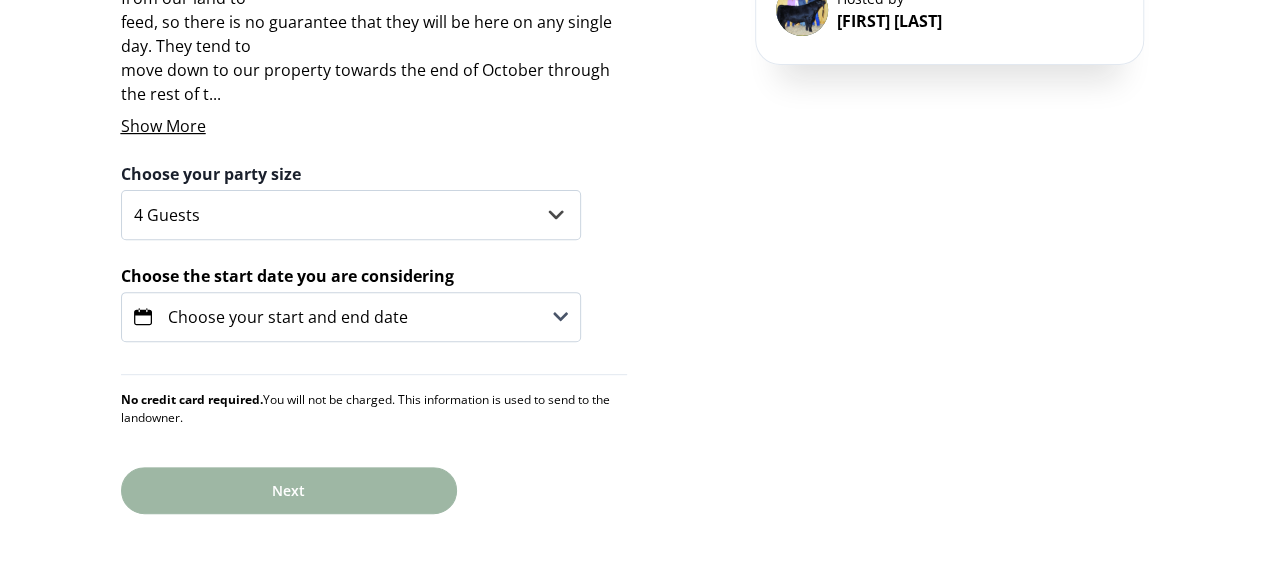 click on "Choose your start and end date" at bounding box center [288, 317] 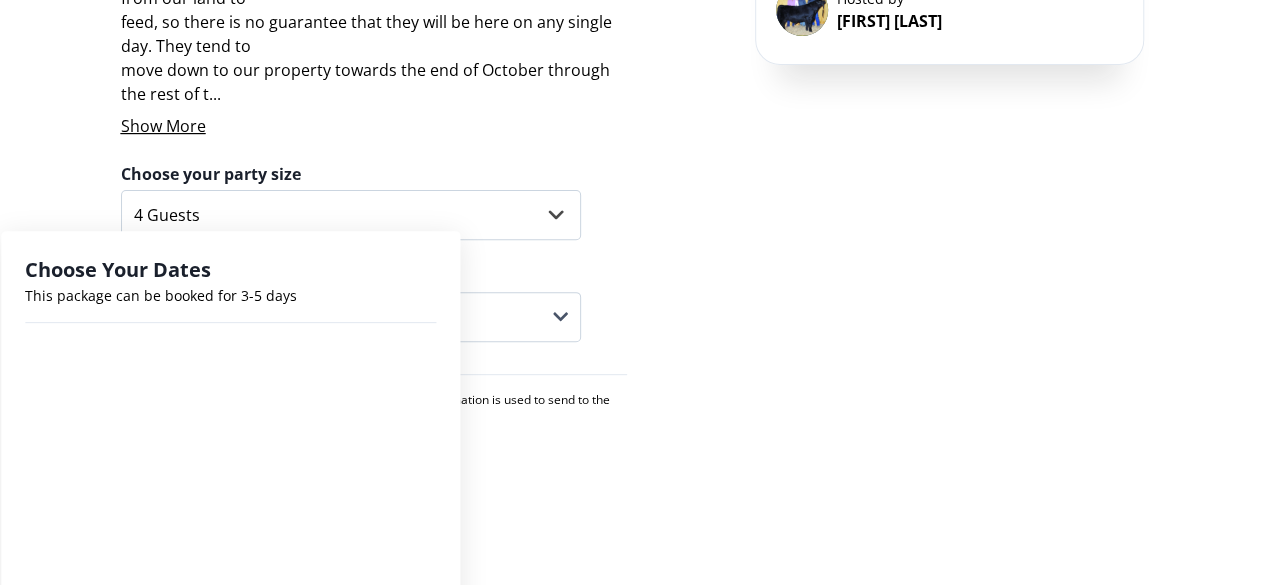 click on "Choose your start and end date" at bounding box center [288, 317] 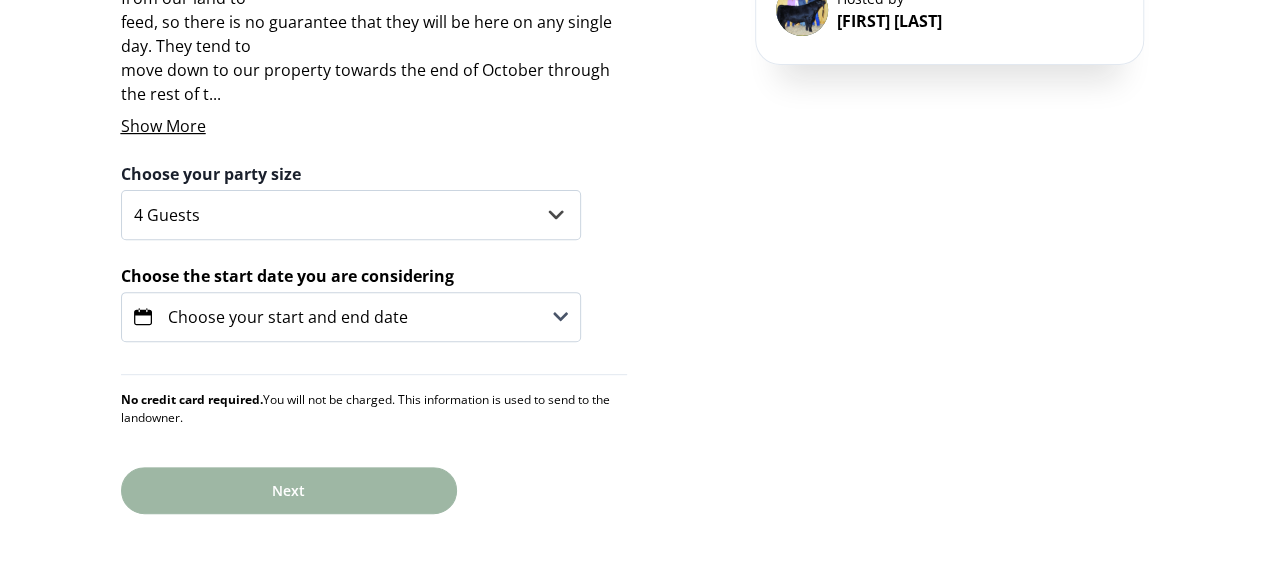 click on "Choose your start and end date" at bounding box center (288, 317) 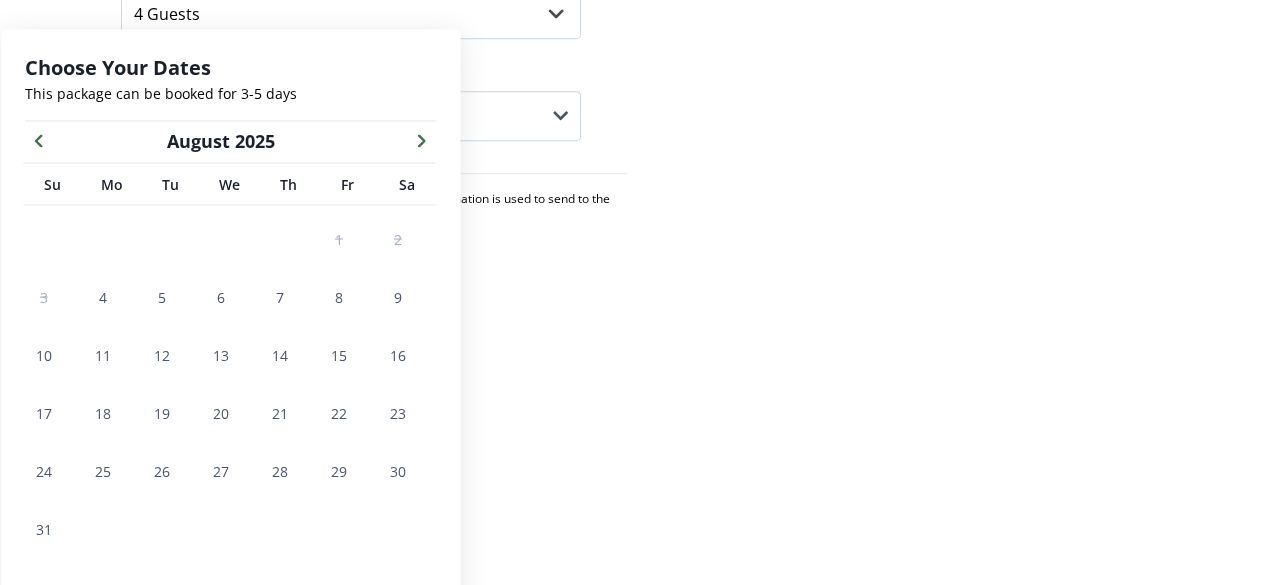 scroll, scrollTop: 281, scrollLeft: 0, axis: vertical 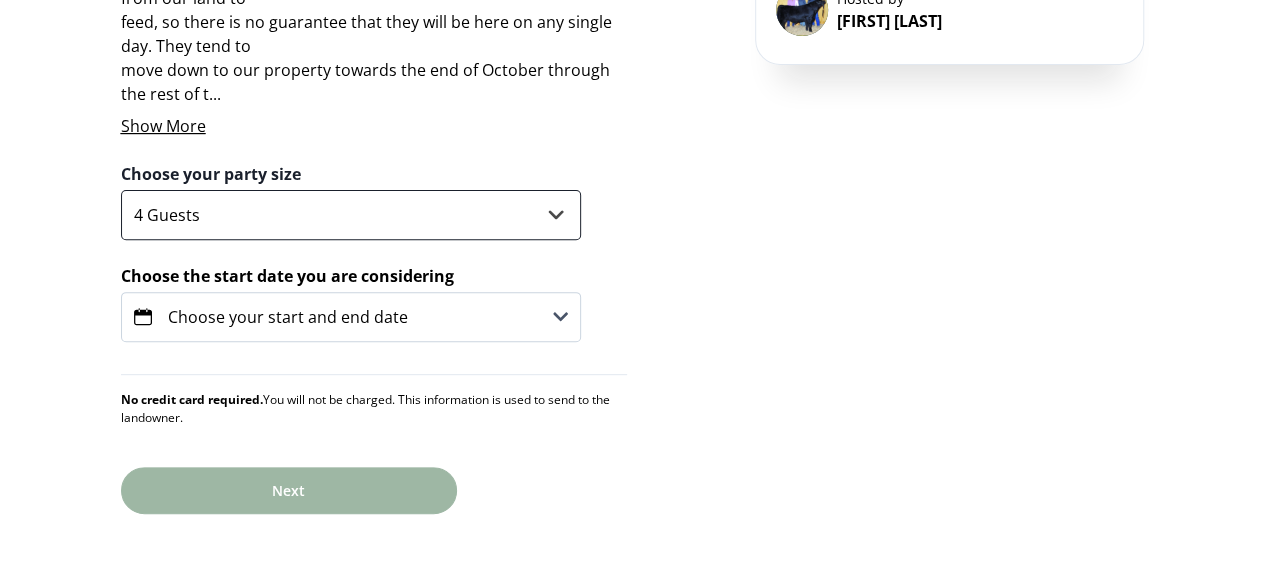 click on "4  Guests" at bounding box center (351, 215) 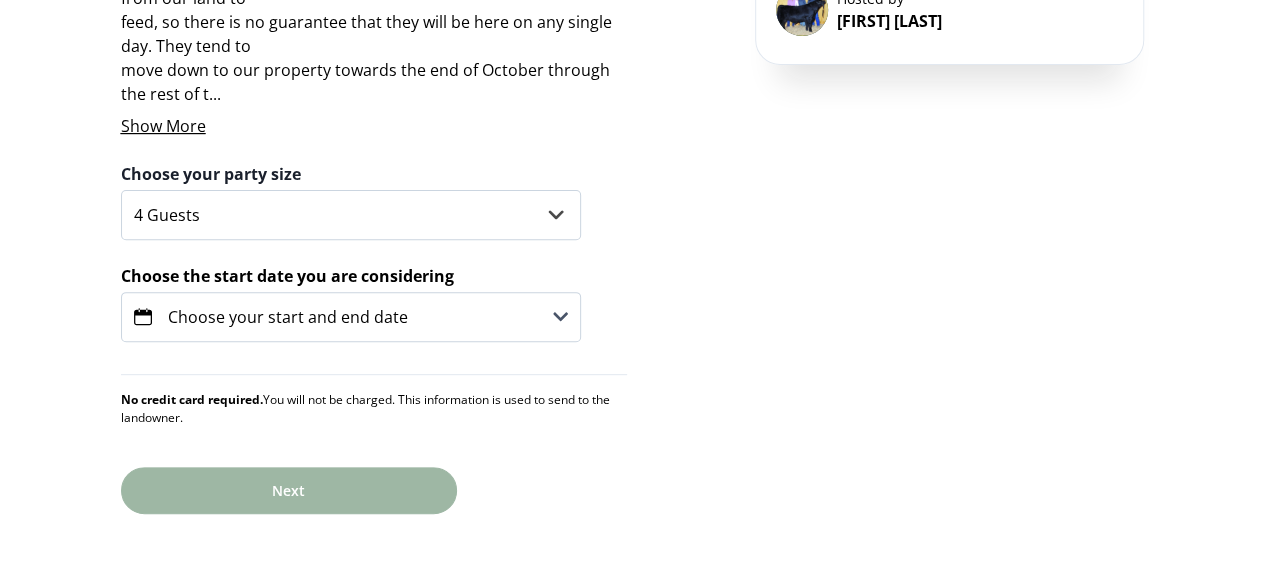 click on "Choose your start and end date" at bounding box center (351, 317) 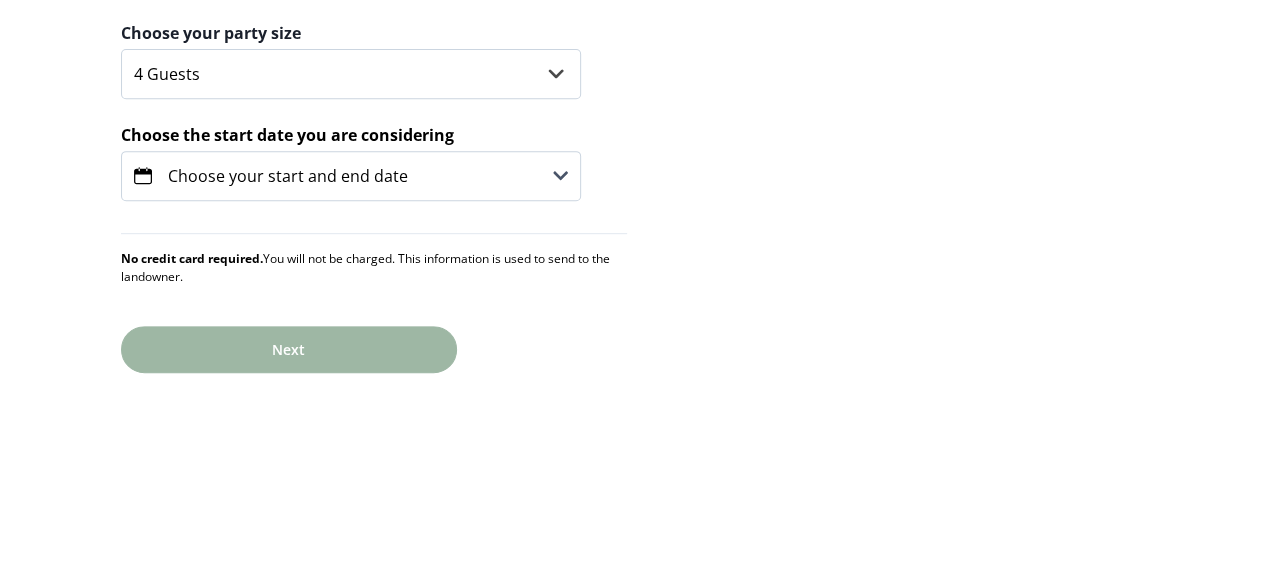 scroll, scrollTop: 281, scrollLeft: 0, axis: vertical 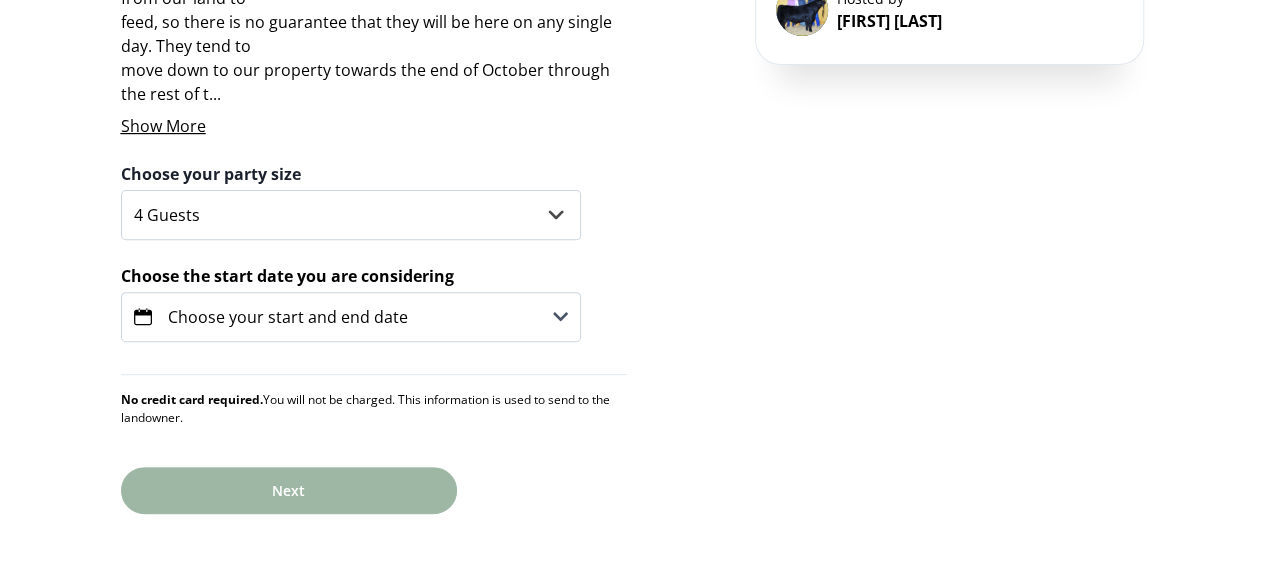 click 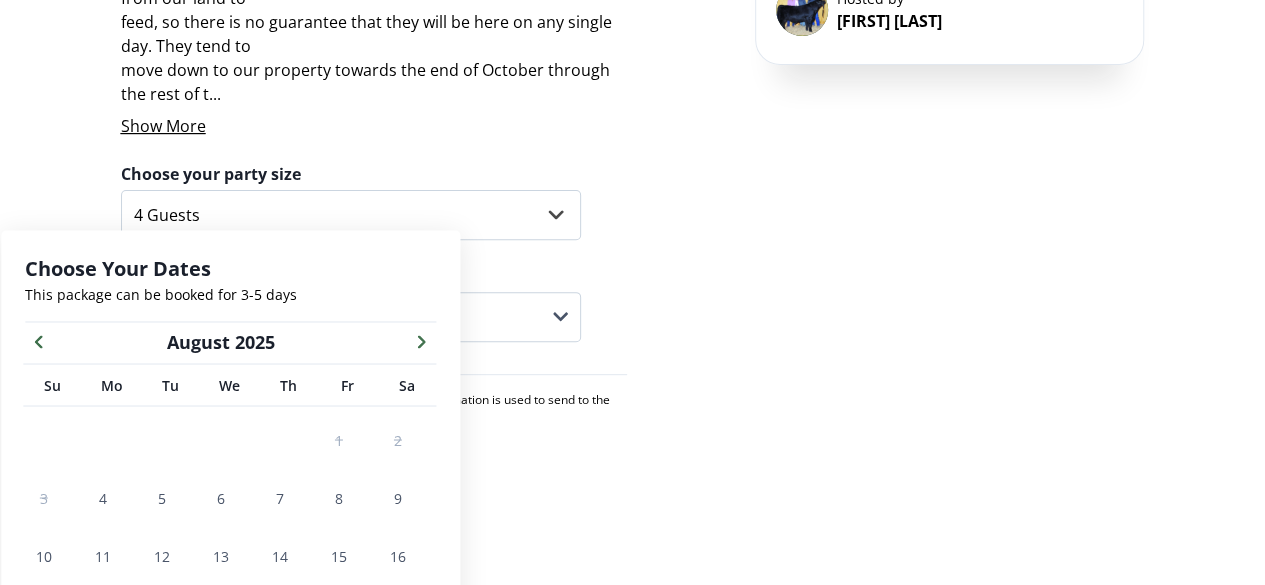 click on "Choose your start and end date" at bounding box center [351, 317] 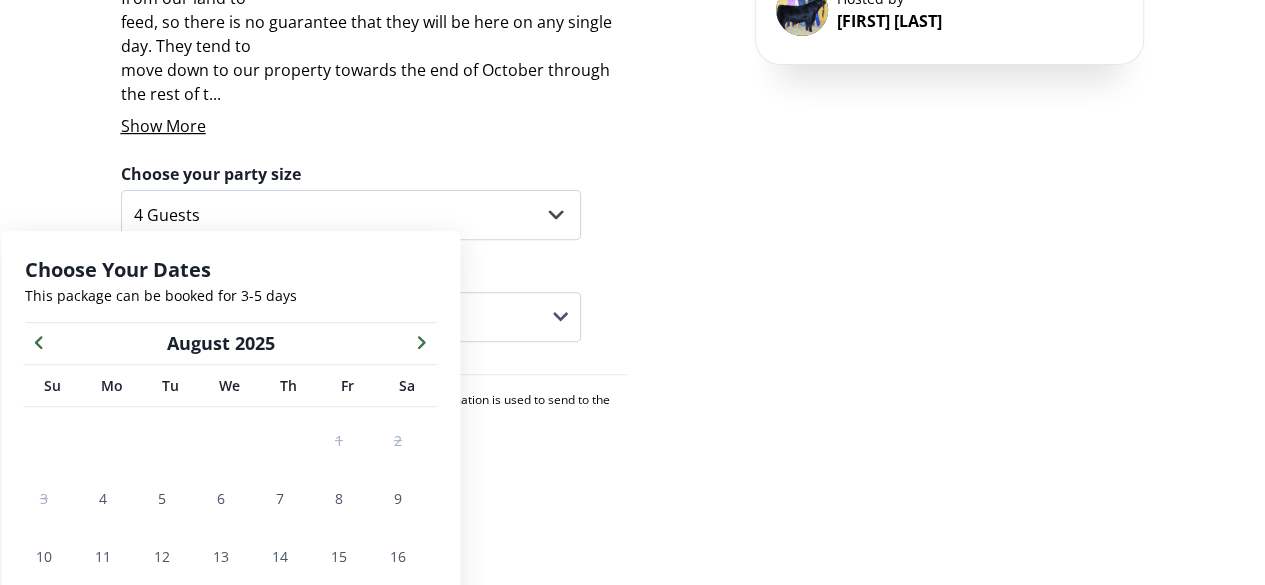 click on "Choose your start and end date" at bounding box center [351, 317] 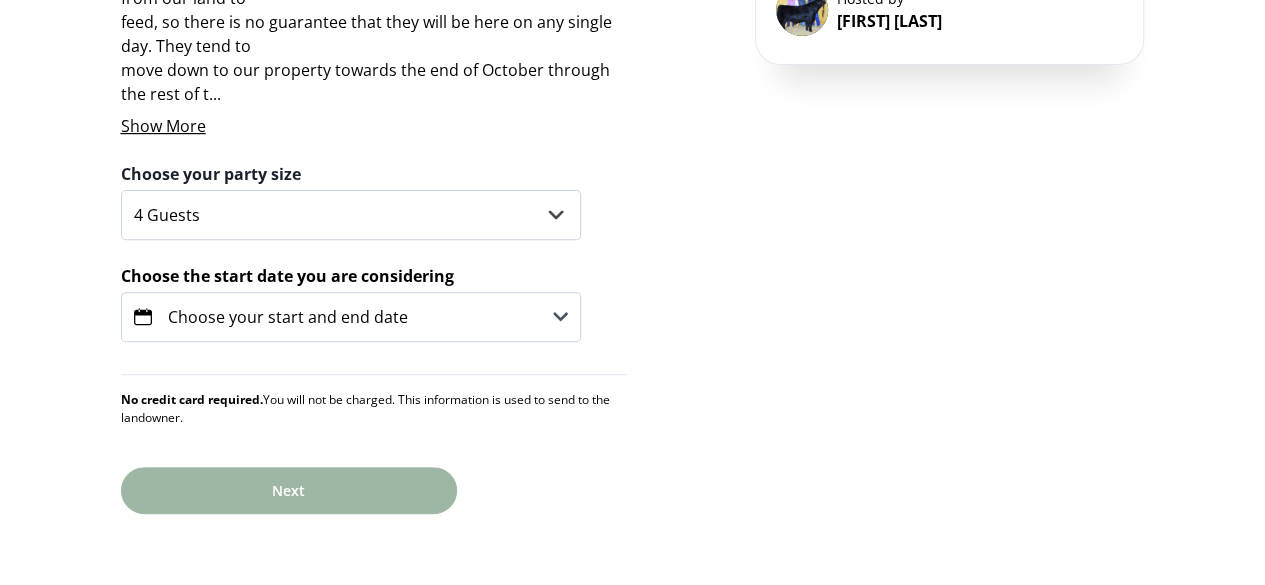 click on "Choose your start and end date" at bounding box center [351, 317] 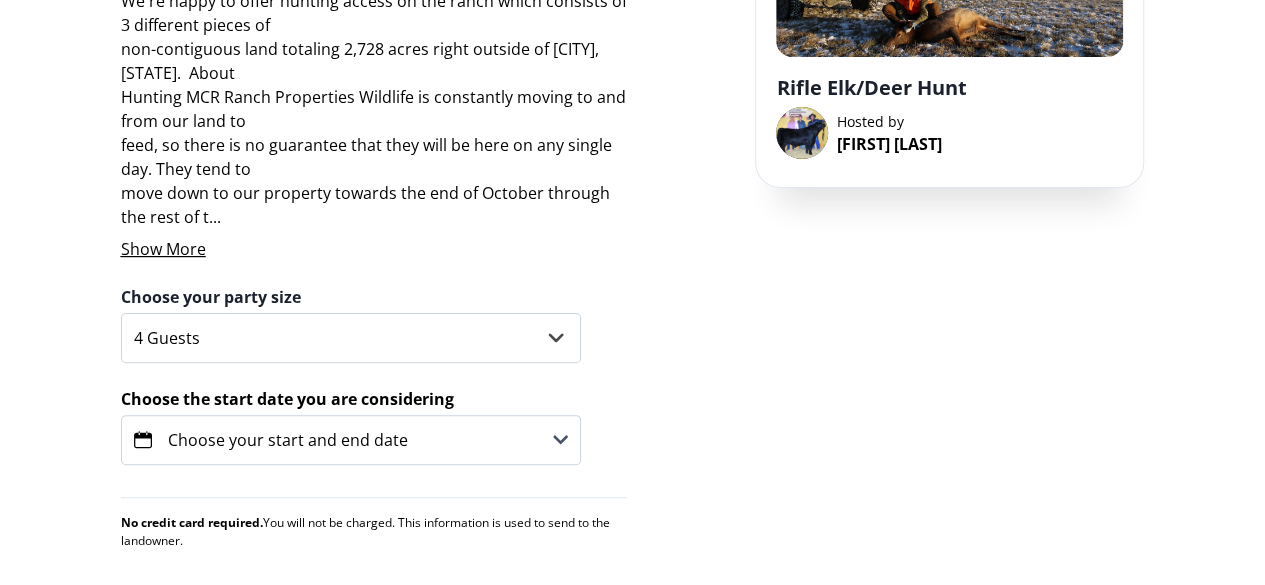 scroll, scrollTop: 0, scrollLeft: 0, axis: both 